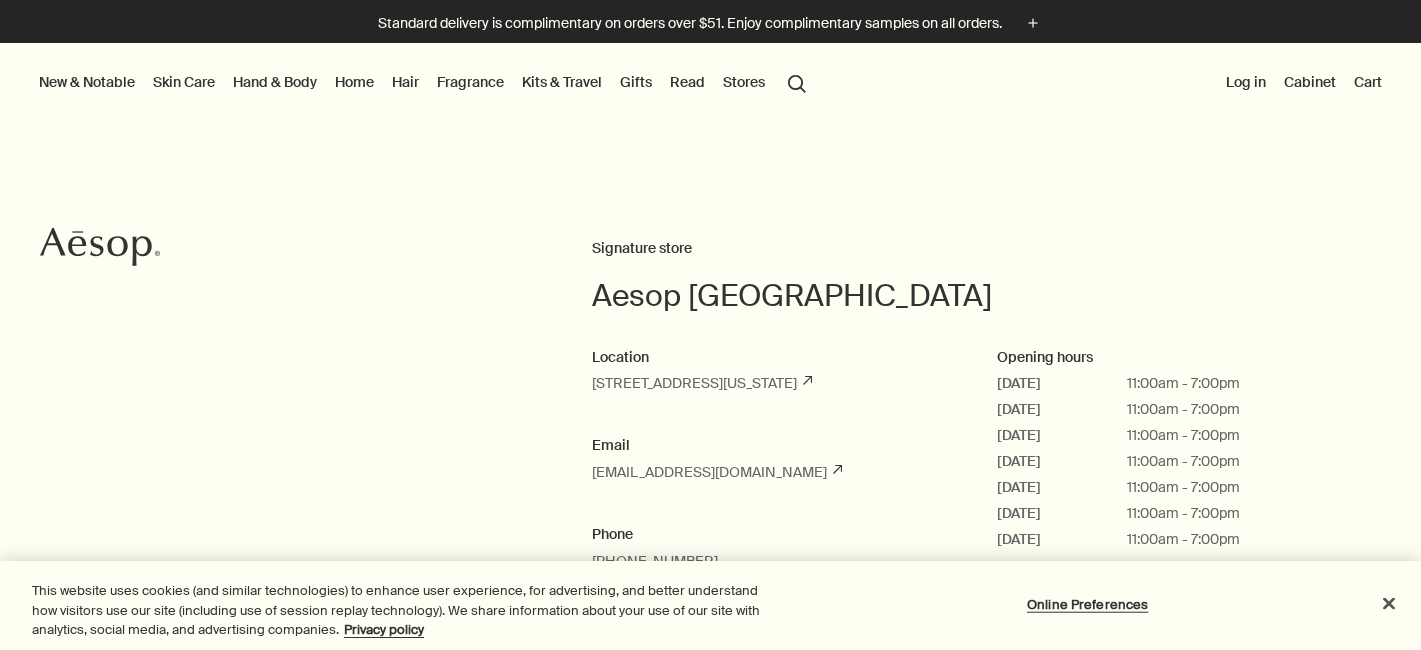 scroll, scrollTop: 0, scrollLeft: 0, axis: both 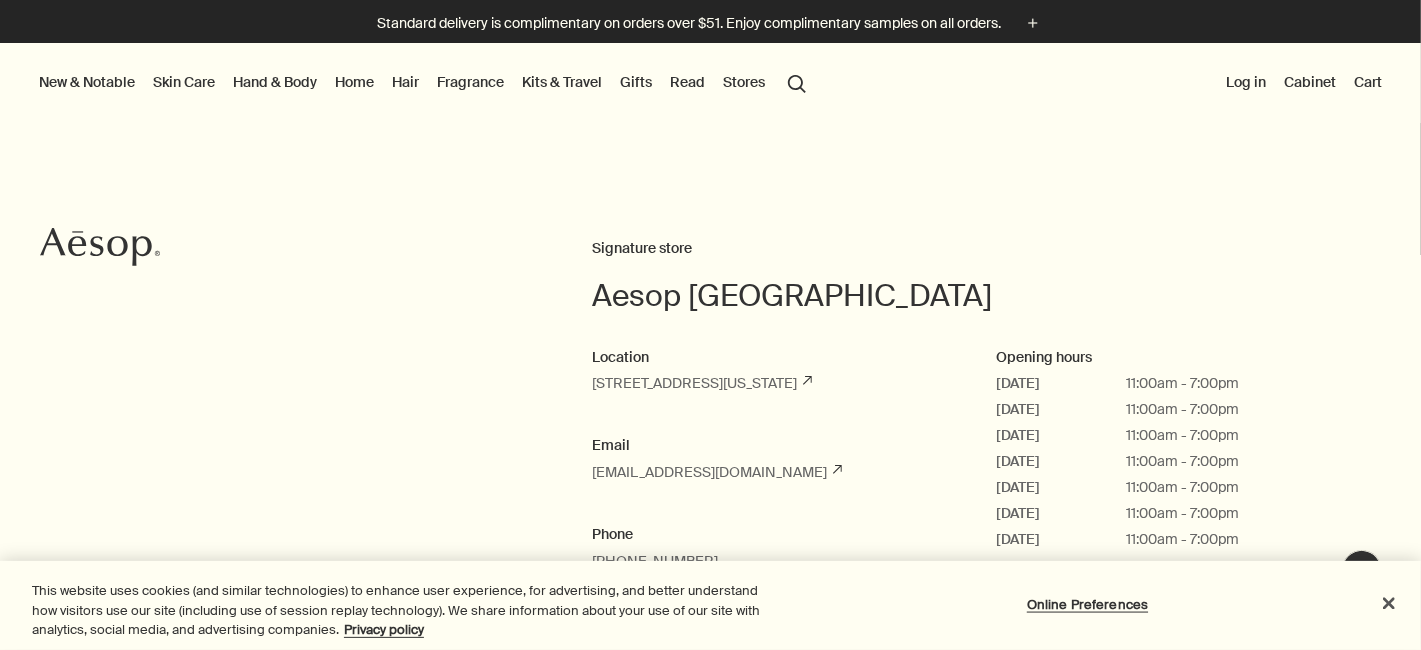 click on "New & Notable" at bounding box center [87, 82] 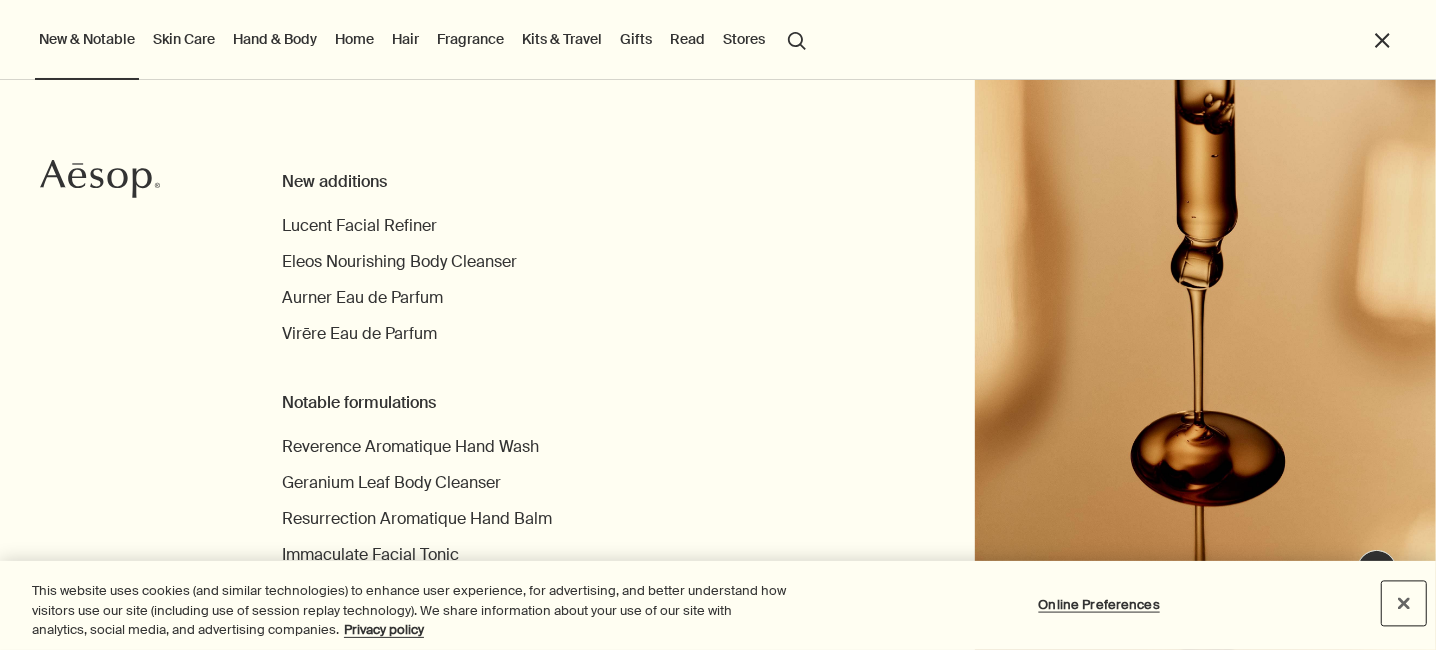 click at bounding box center (1404, 603) 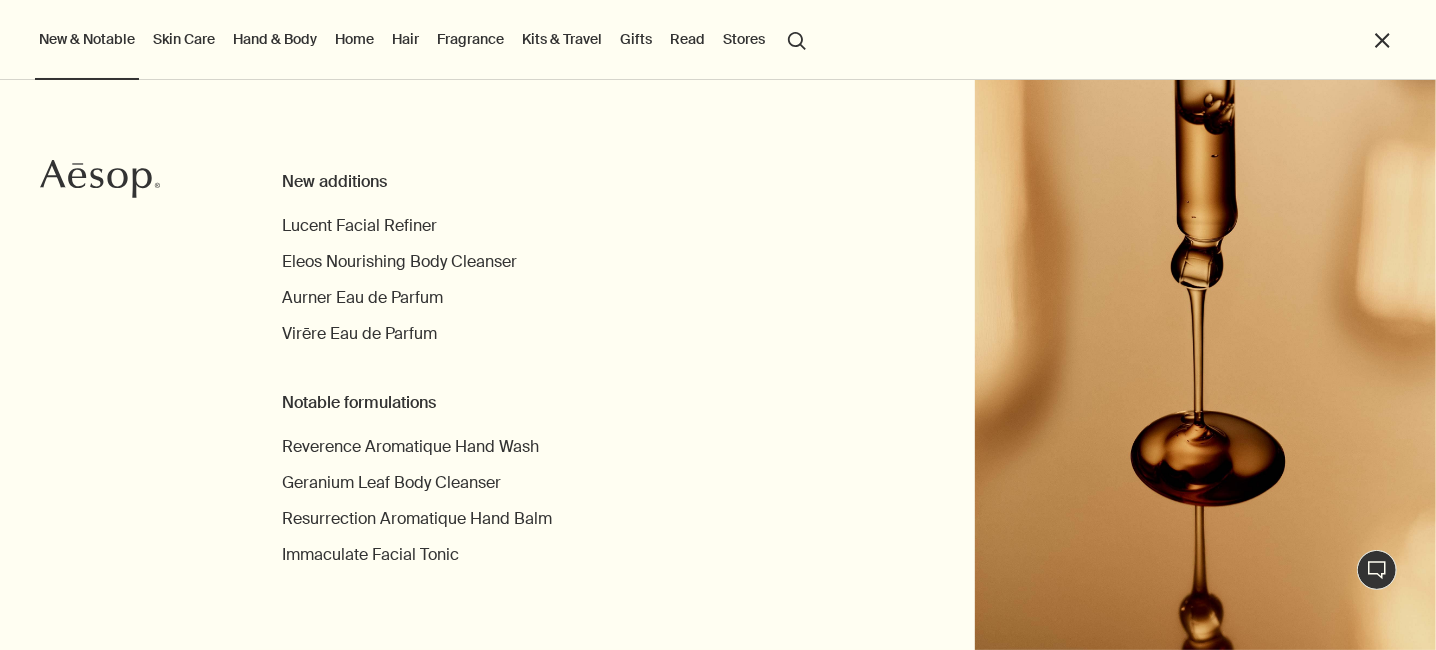 click on "Home" at bounding box center (354, 39) 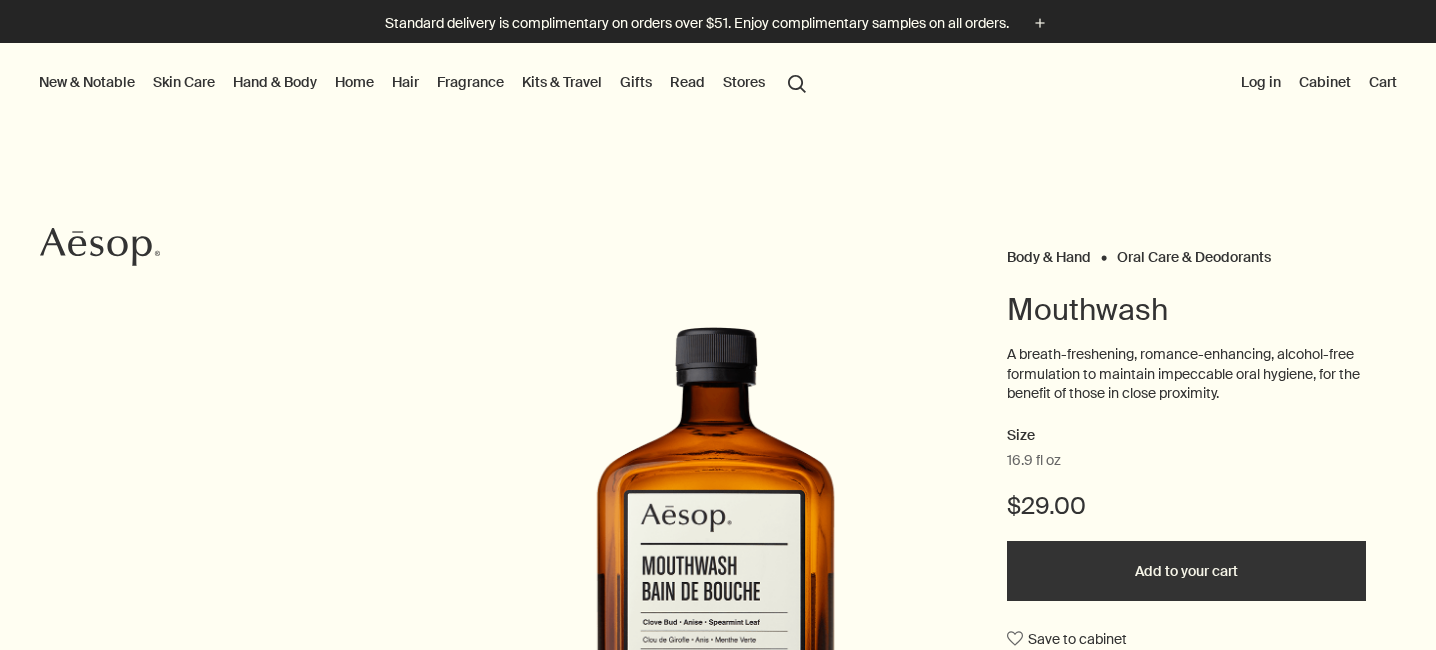 scroll, scrollTop: 0, scrollLeft: 0, axis: both 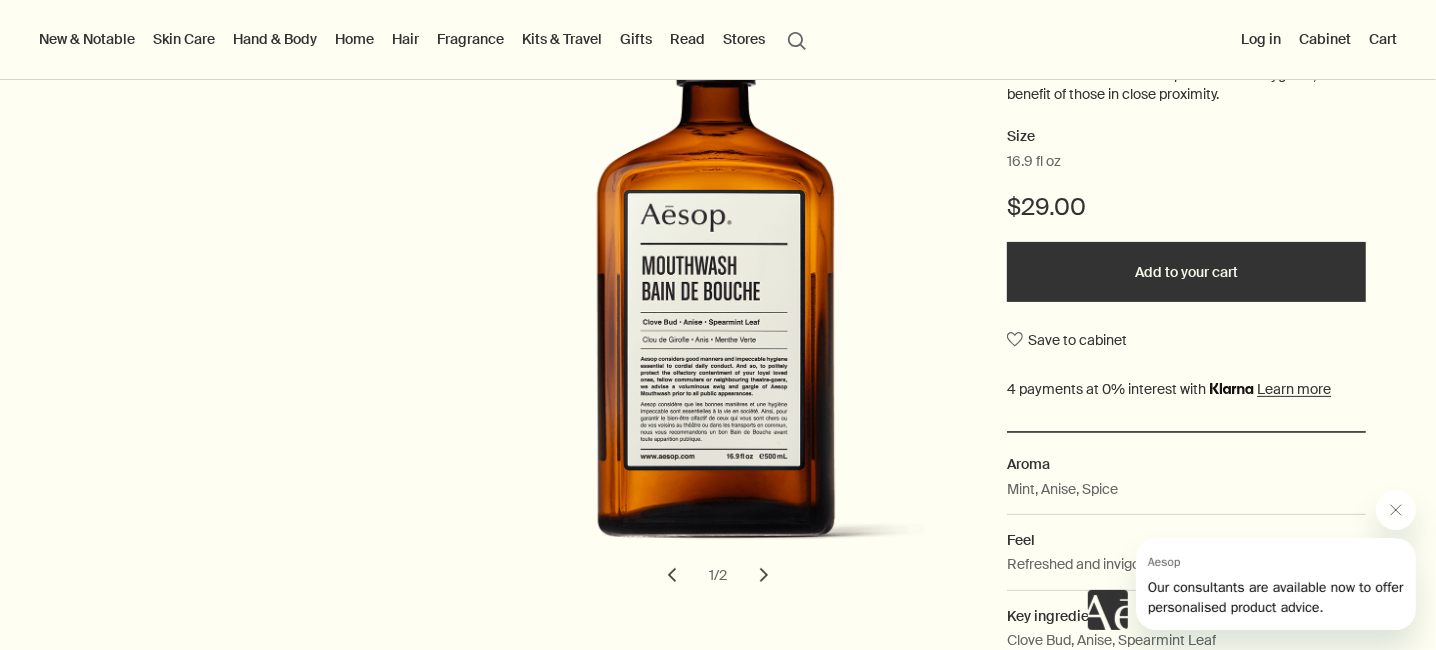 click on "Add to your cart" at bounding box center (1186, 272) 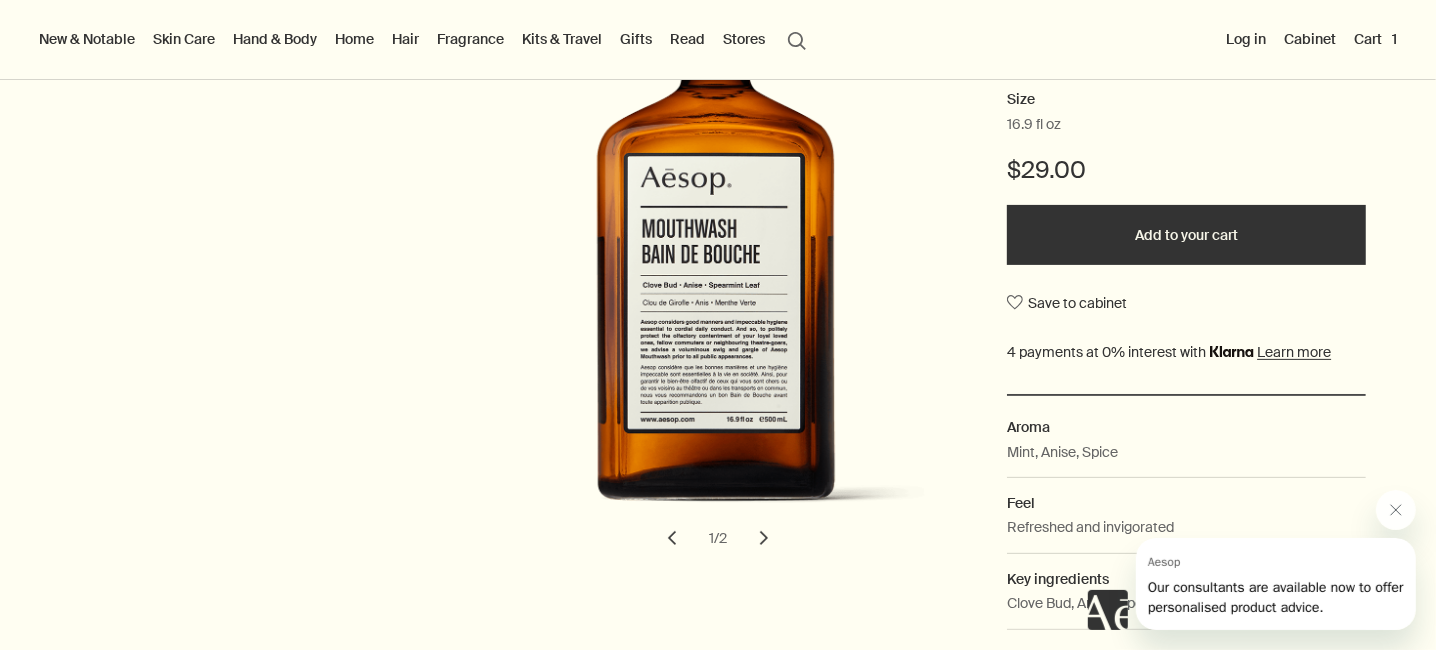 scroll, scrollTop: 100, scrollLeft: 0, axis: vertical 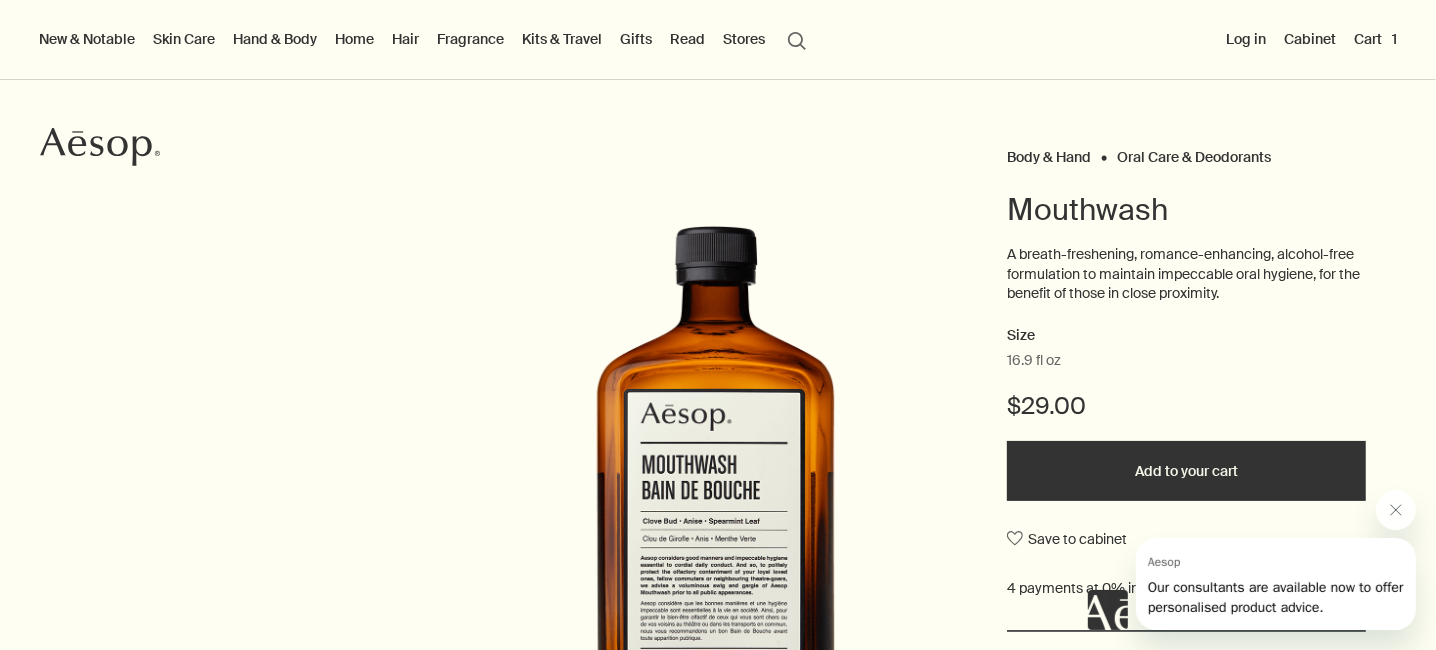 click on "Added to your cart Add to your cart" at bounding box center (1186, 471) 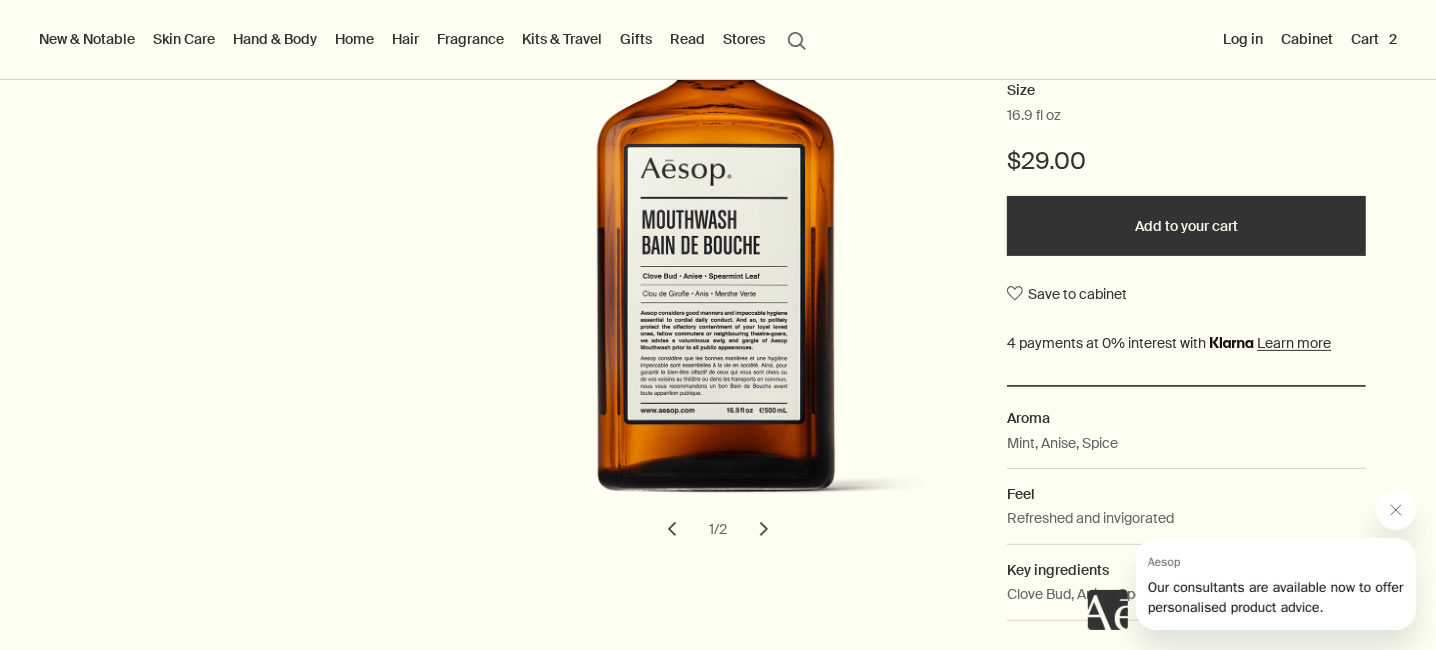 scroll, scrollTop: 200, scrollLeft: 0, axis: vertical 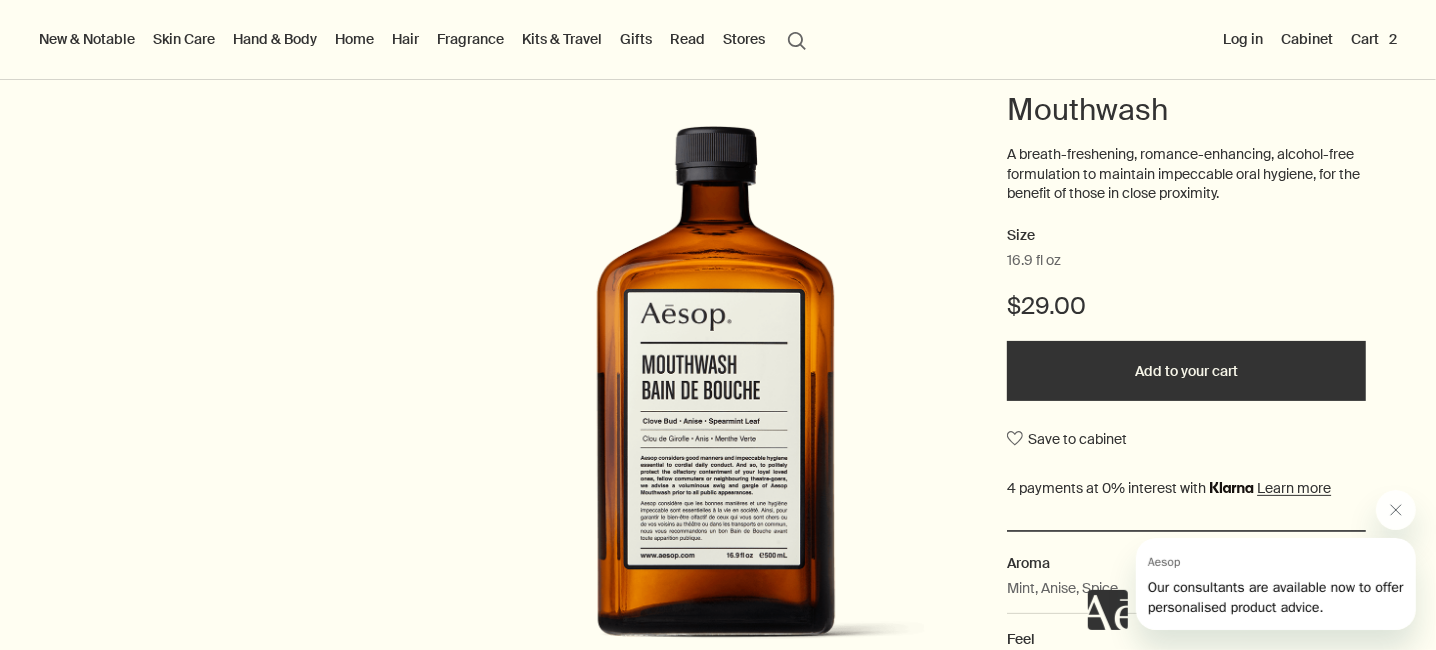 click on "Cart 2" at bounding box center (1374, 39) 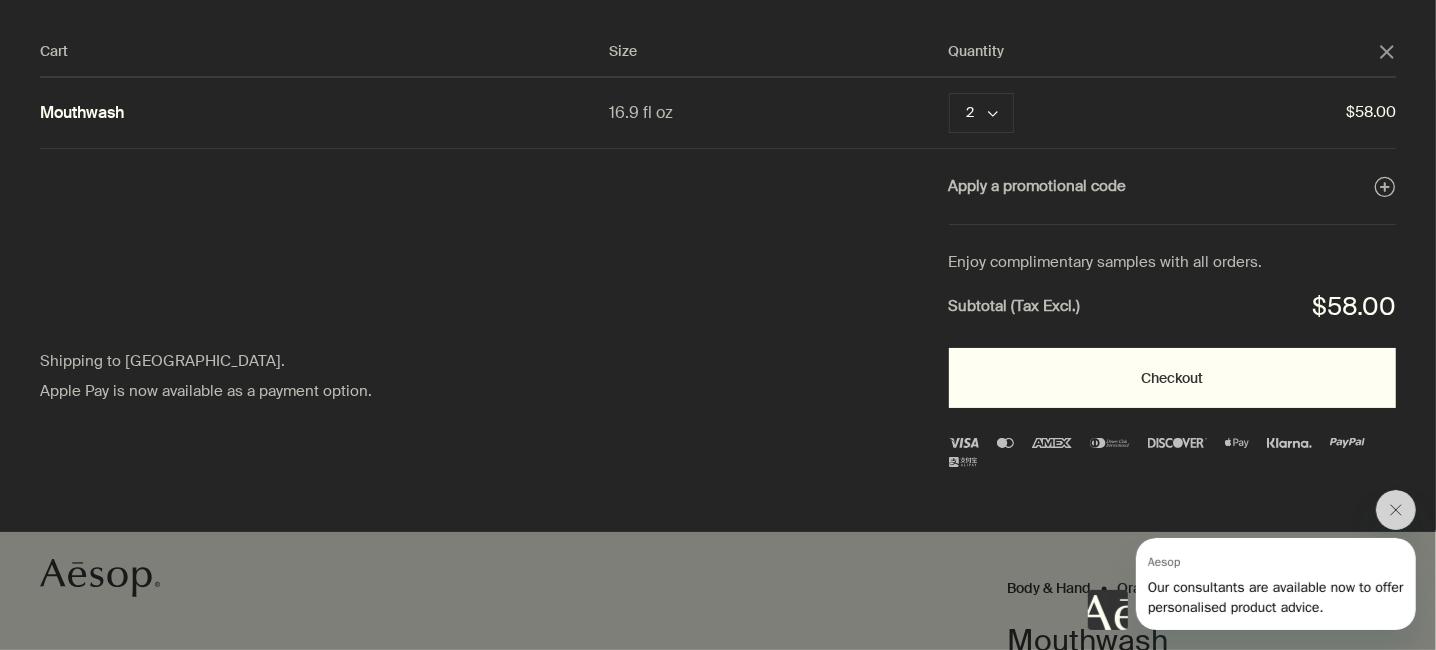 click on "Checkout" at bounding box center [1172, 378] 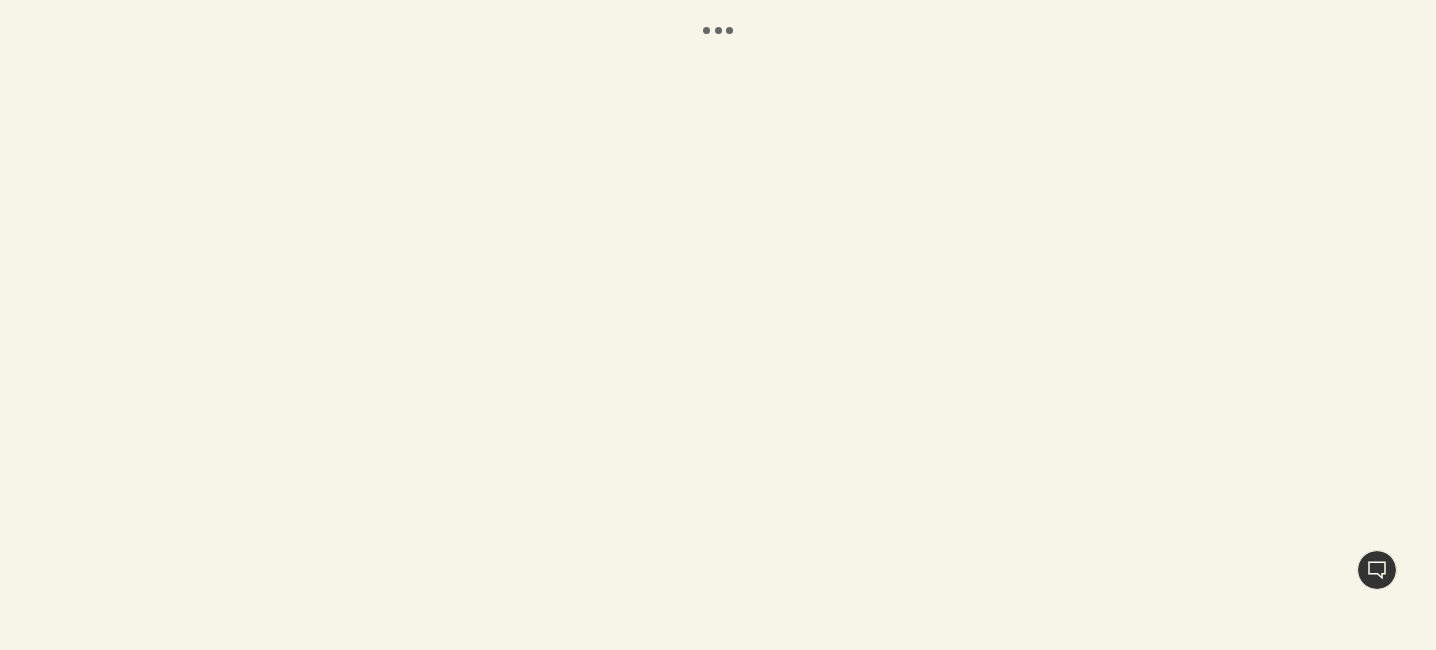 scroll, scrollTop: 0, scrollLeft: 0, axis: both 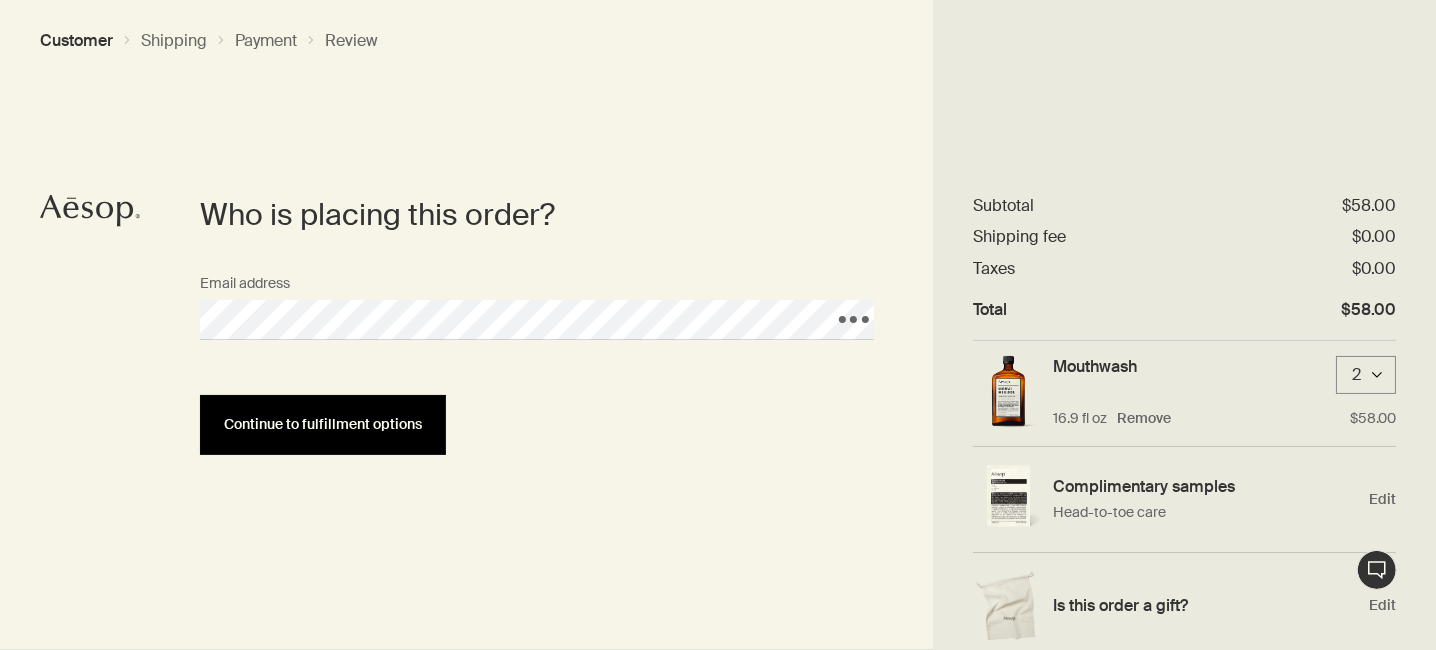 click on "Continue to fulfillment options" at bounding box center [323, 424] 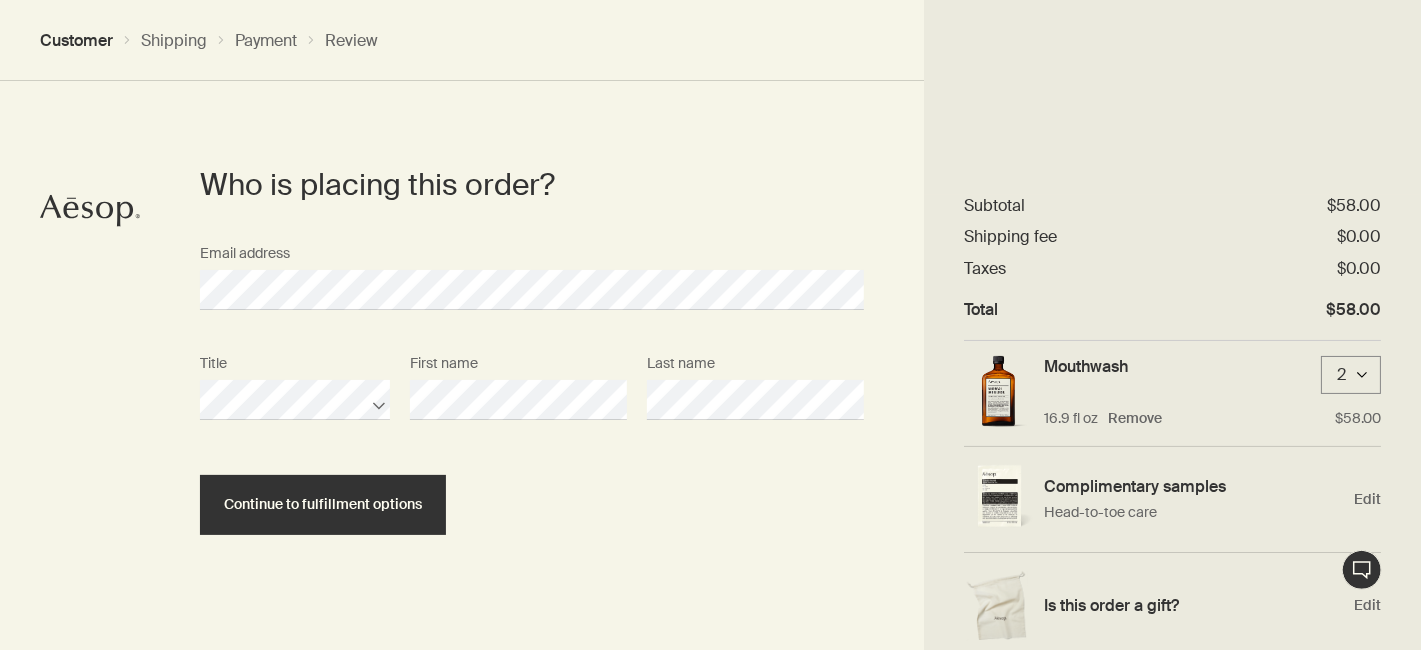 scroll, scrollTop: 47, scrollLeft: 0, axis: vertical 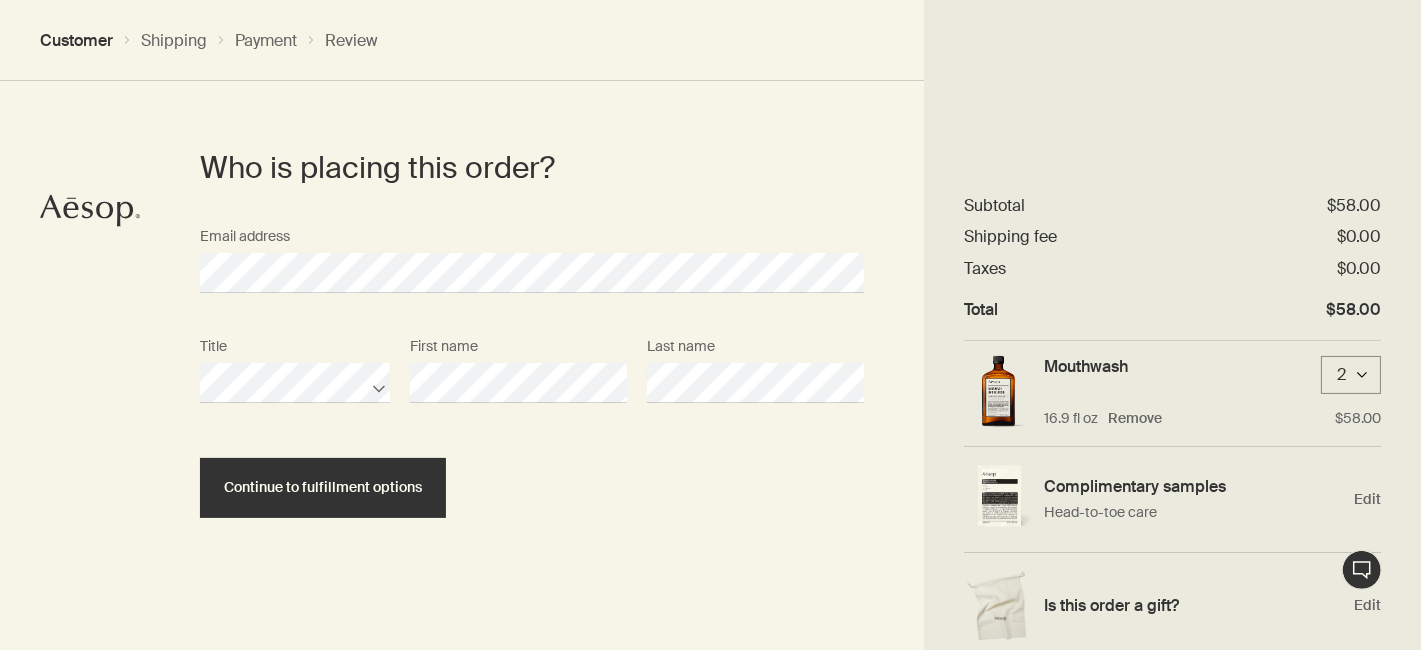 click on "Title First name Last name" at bounding box center [532, 383] 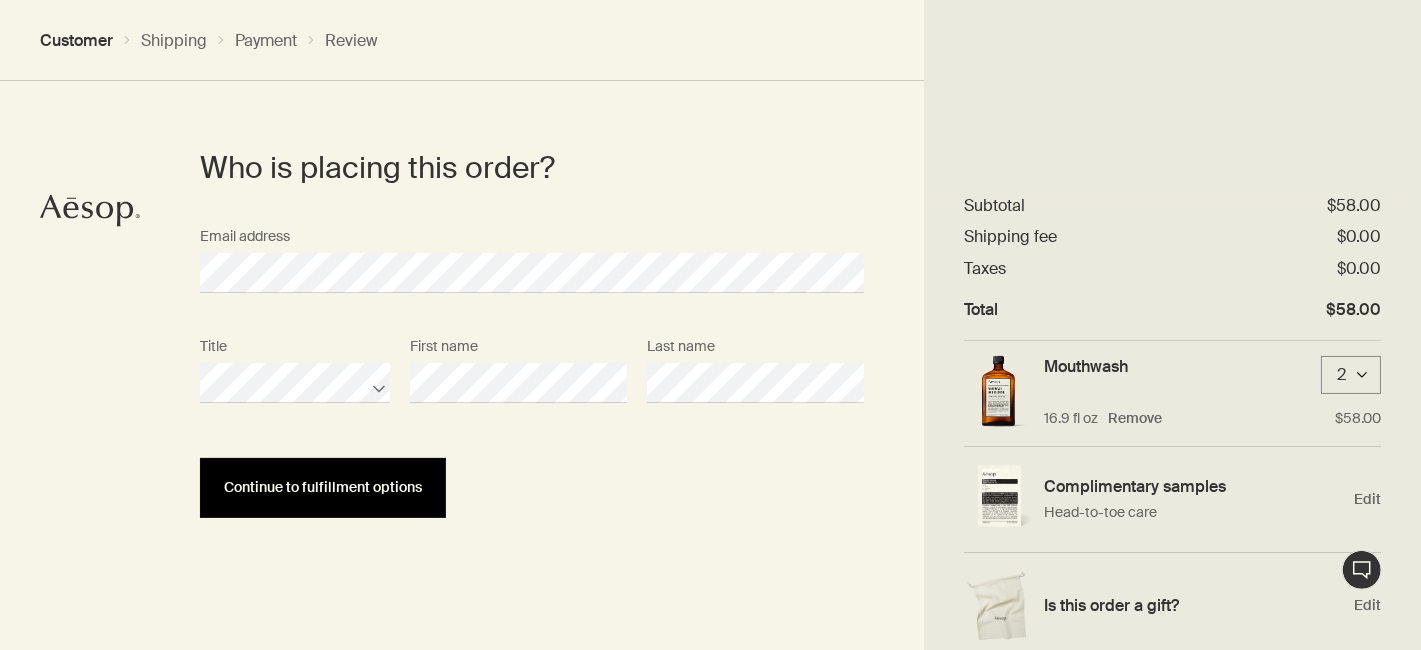 click on "Continue to fulfillment options" at bounding box center (323, 487) 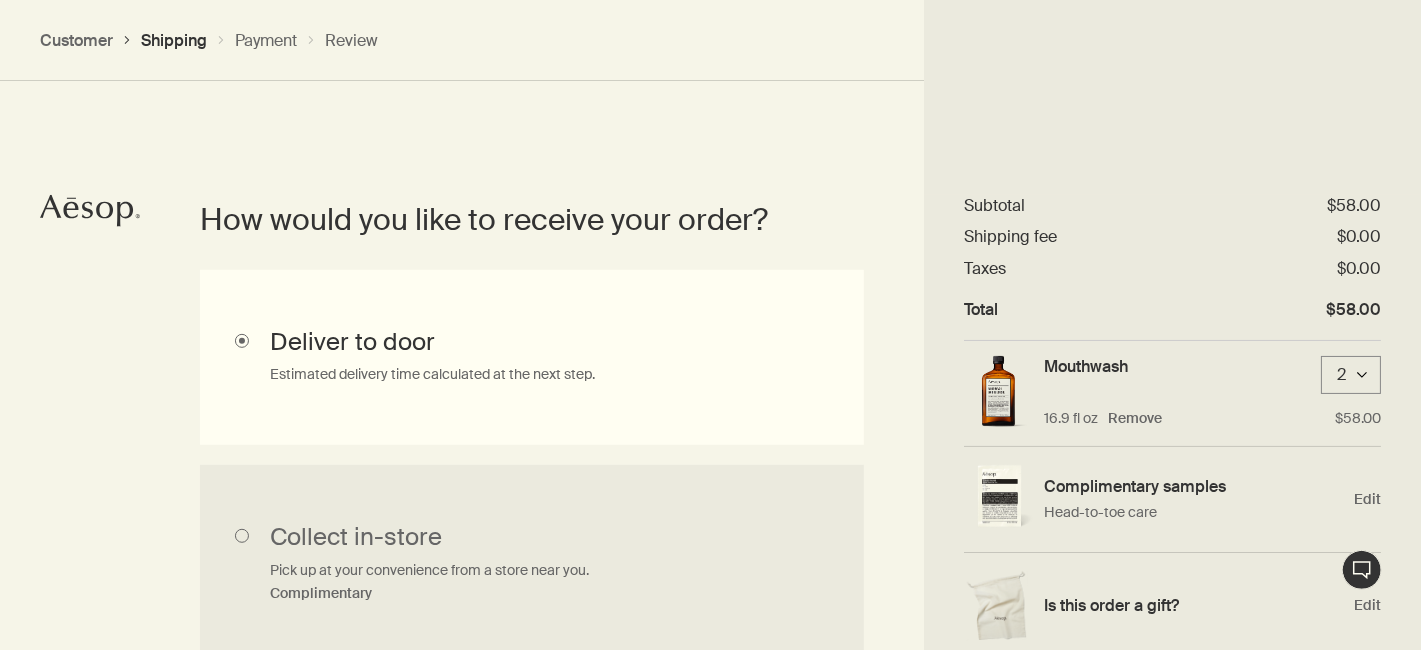 scroll, scrollTop: 448, scrollLeft: 0, axis: vertical 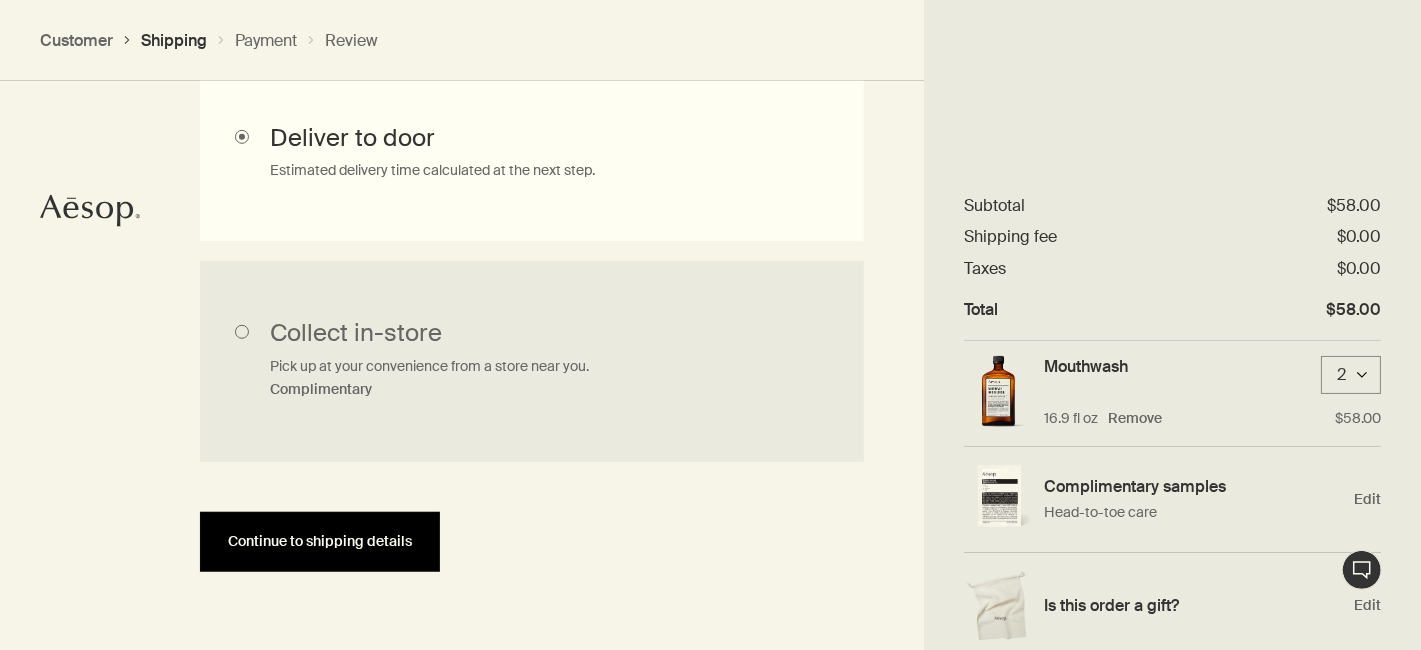 click on "Continue to shipping details" at bounding box center (320, 541) 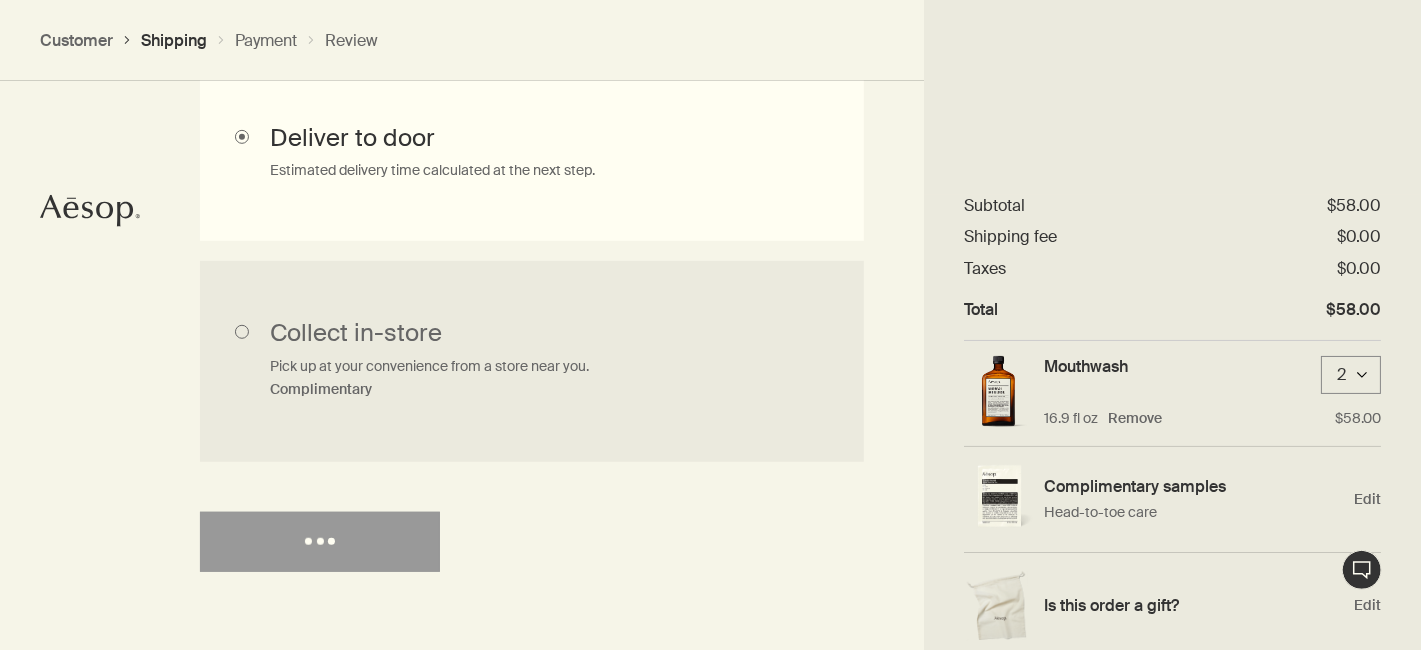 select on "US" 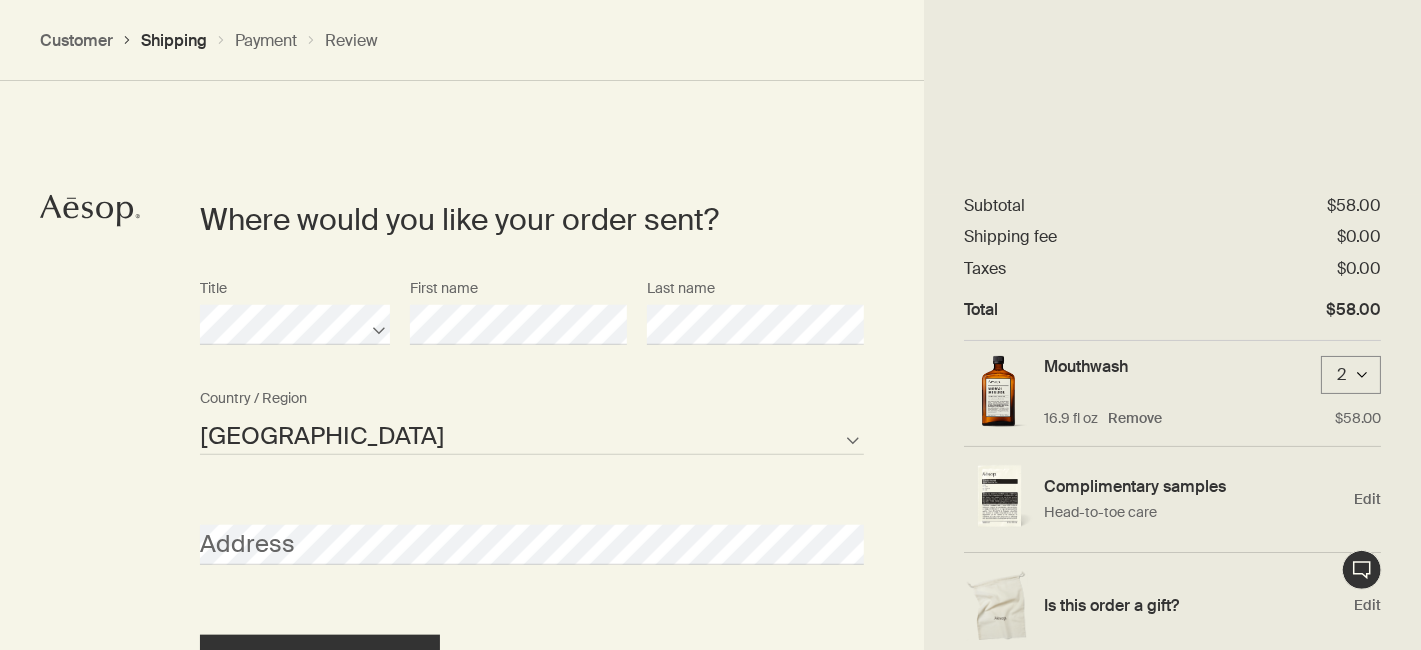 scroll, scrollTop: 865, scrollLeft: 0, axis: vertical 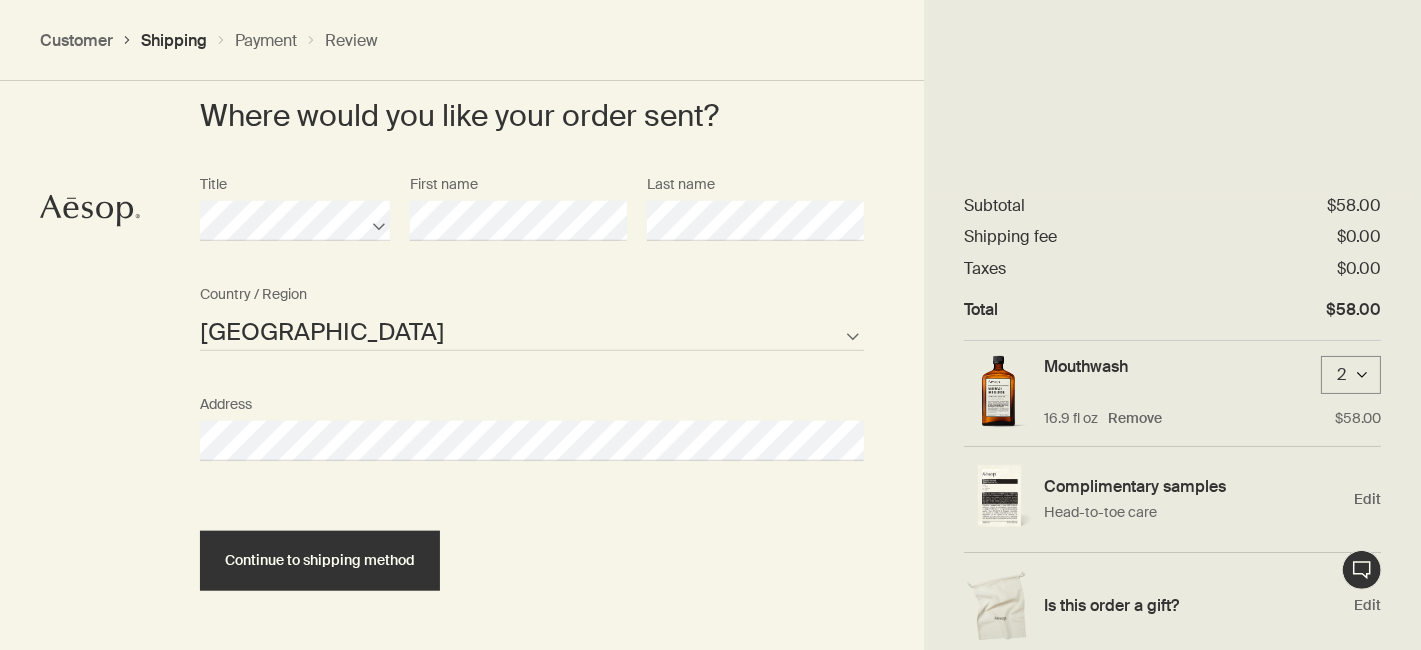 select on "US" 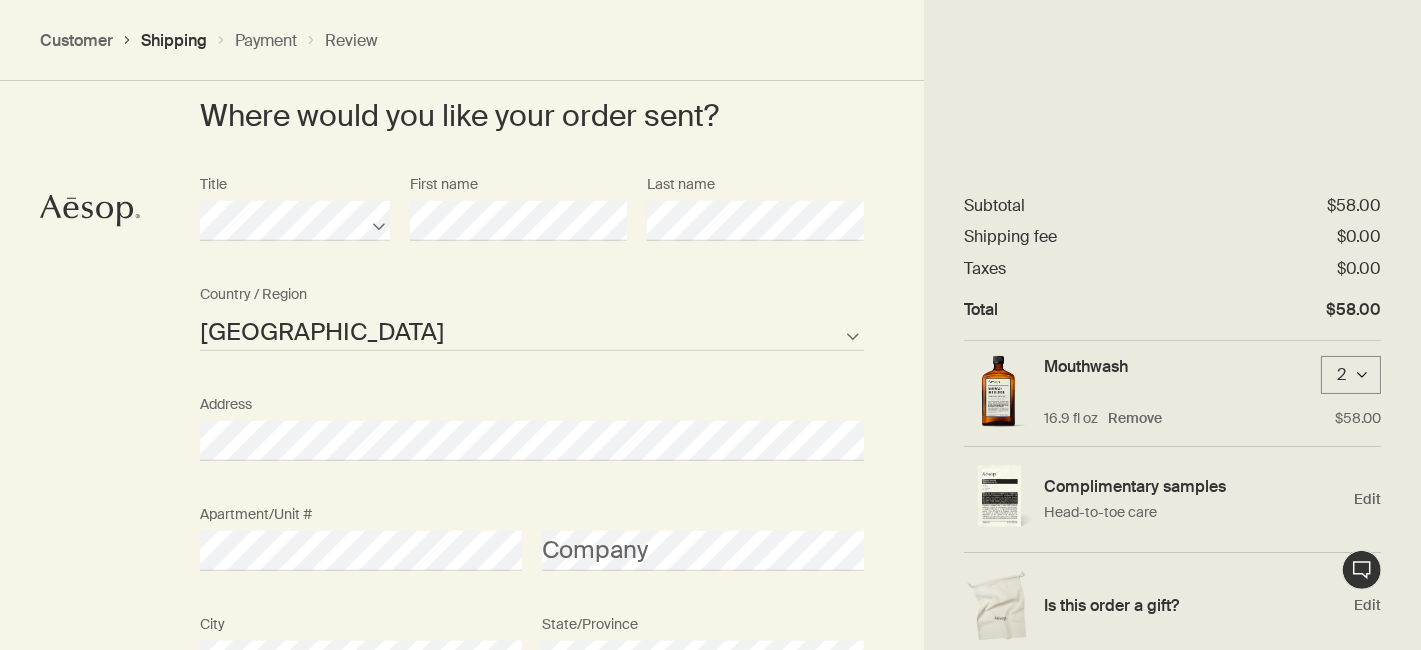 scroll, scrollTop: 0, scrollLeft: 14, axis: horizontal 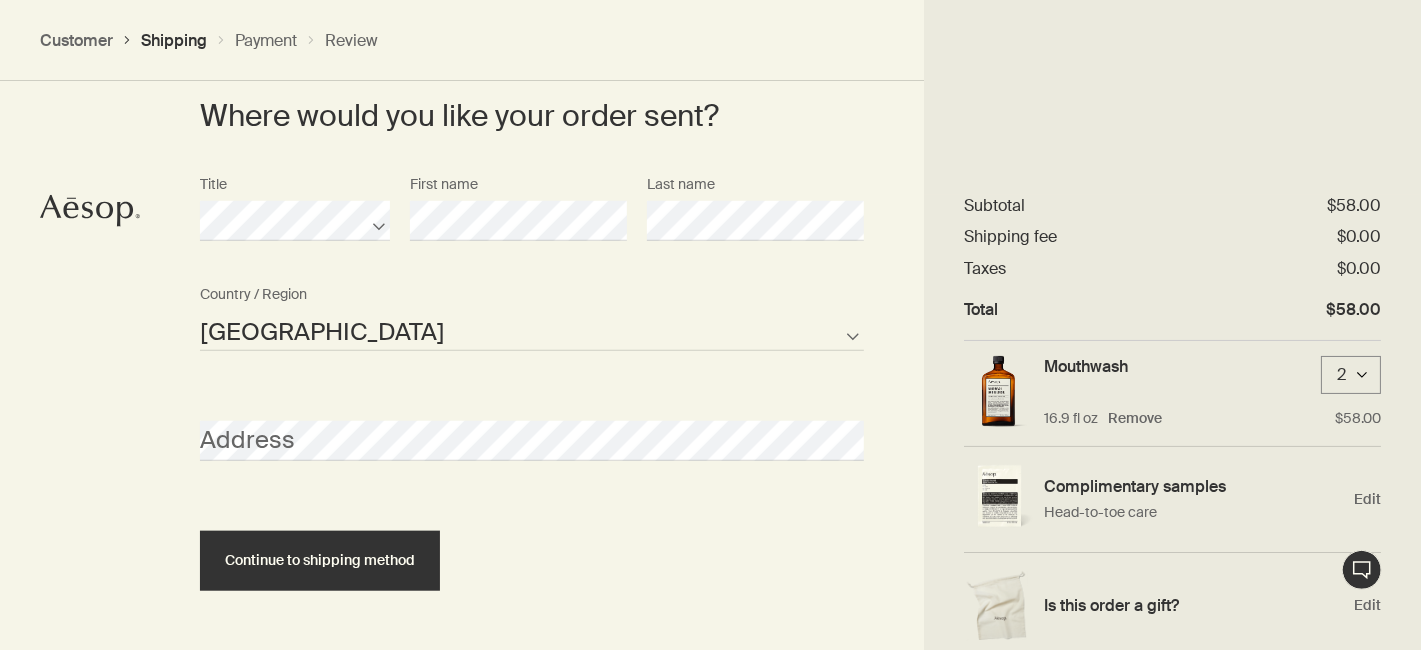 click on "Title First name Last name United States of America Not listed Country / Region Address" at bounding box center [532, 331] 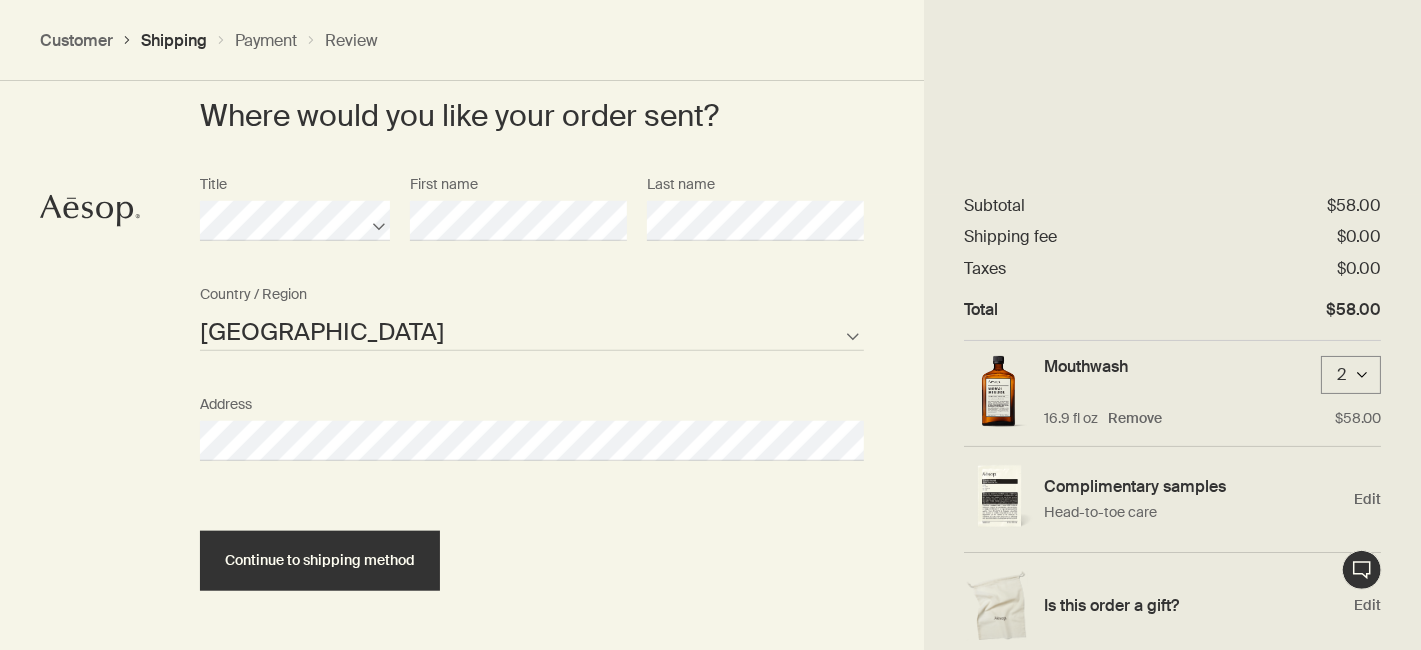 select on "US" 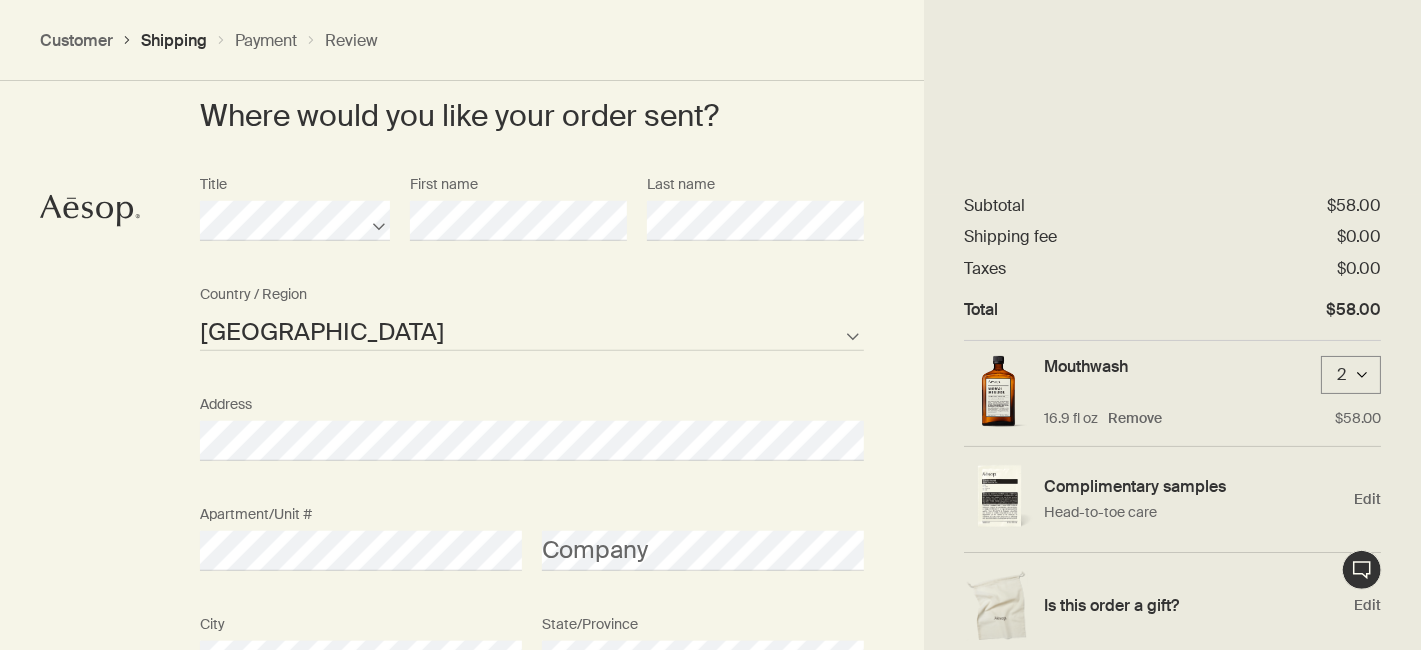 drag, startPoint x: 396, startPoint y: 364, endPoint x: 184, endPoint y: 578, distance: 301.2308 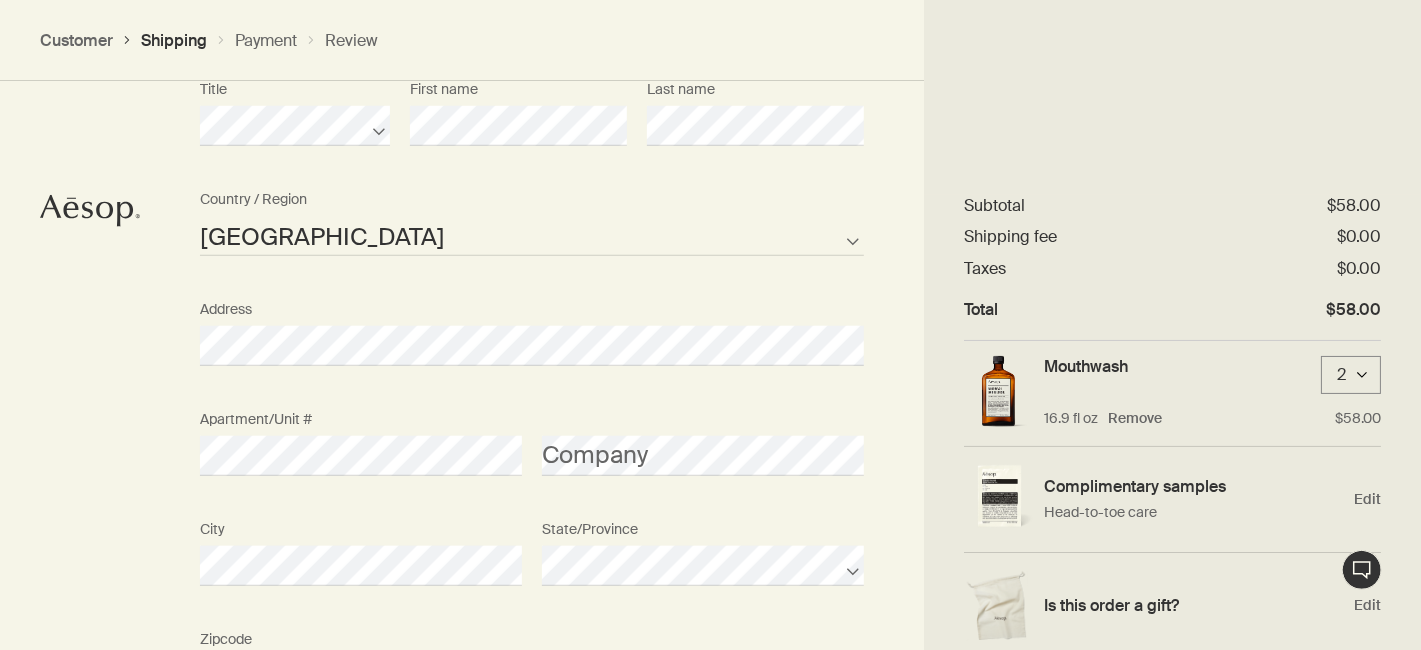scroll, scrollTop: 1165, scrollLeft: 0, axis: vertical 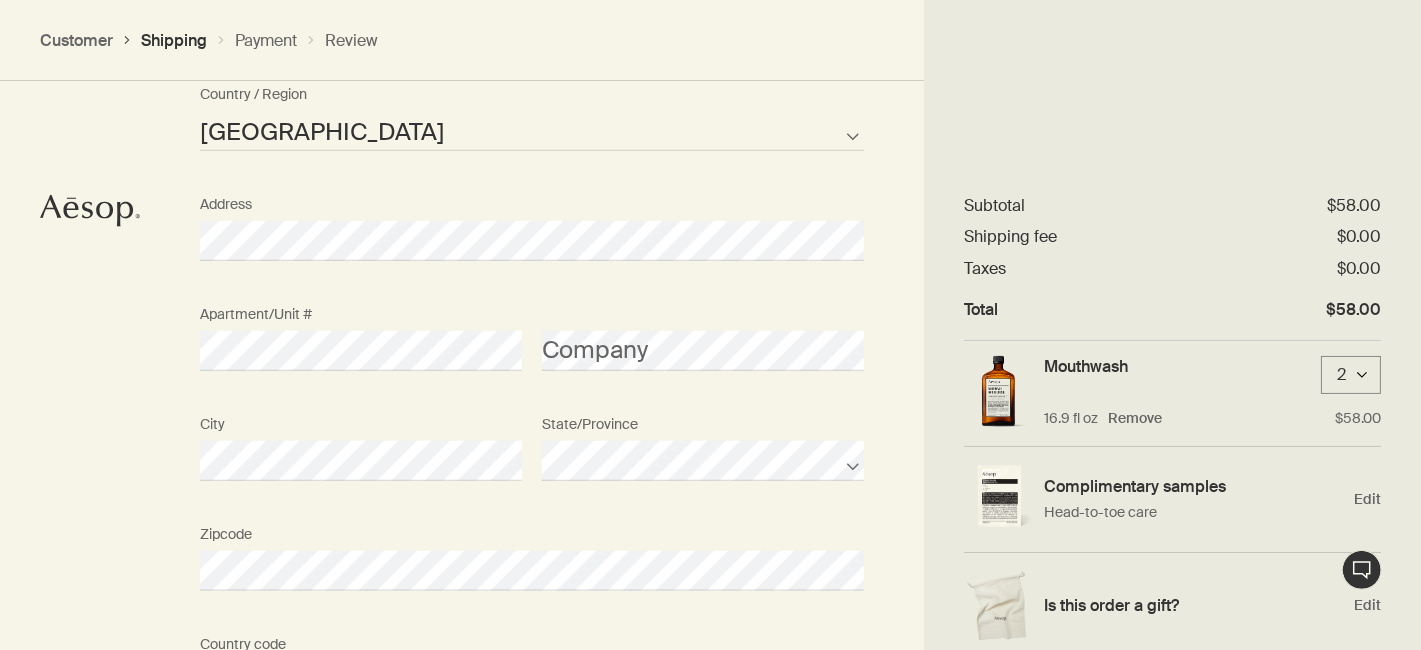 click on "Where would you like your order sent? Title First name Last name United States of America Not listed Country / Region Address Apartment/Unit # Company City State/Province Zipcode AFG ALB DZA ASM AND AGO AIA ATA ATG ARG ARM ABW AUS AUT AZE BHS BHR BGD BRB BLR BEL BLZ BEN BMU BTN BOL BIH BWA BRA IOT VGB BRN BGR BFA BDI KHM CMR CAN CPV CYM CAF TCD CHL CHN CXR CCK COL COM COK CRI HRV CUB CUW CYP CZE COD DNK DJI DMA DOM TLS ECU EGY SLV GNQ ERI EST ETH FLK FRO FJI FIN FRA PYF GAB GMB GEO DEU GHA GIB GRC GRL GRD GUM GTM GGY GIN GNB GUY HTI HND HKG HUN ISL IND IDN IRN IRQ IRL IMN ISR ITA CIV JAM JPN JEY JOR KAZ KEN KIR XKX KWT KGZ LAO LVA LBN LSO LBR LBY LIE LTU LUX MAC MKD MDG MWI MYS MDV MLI MLT MHL MRT MUS MYT MEX FSM MDA MCO MNG MNE MSR MAR MOZ MMR NAM NRU NPL NLD ANT NCL NZL NIC NER NGA NIU PRK MNP NOR OMN PAK PLW PSE PAN PNG PRY PER PHL PCN POL PRT PRI QAT COG REU ROU RUS RWA BLM SHN KNA LCA MAF SPM VCT WSM SMR STP SAU SEN SRB SYC SLE SGP SXM SVK SVN SLB SOM KOR ZAF SSD ESP LKA SDN SUR SJM SWZ SWE CHE SYR TWN" at bounding box center [532, 363] 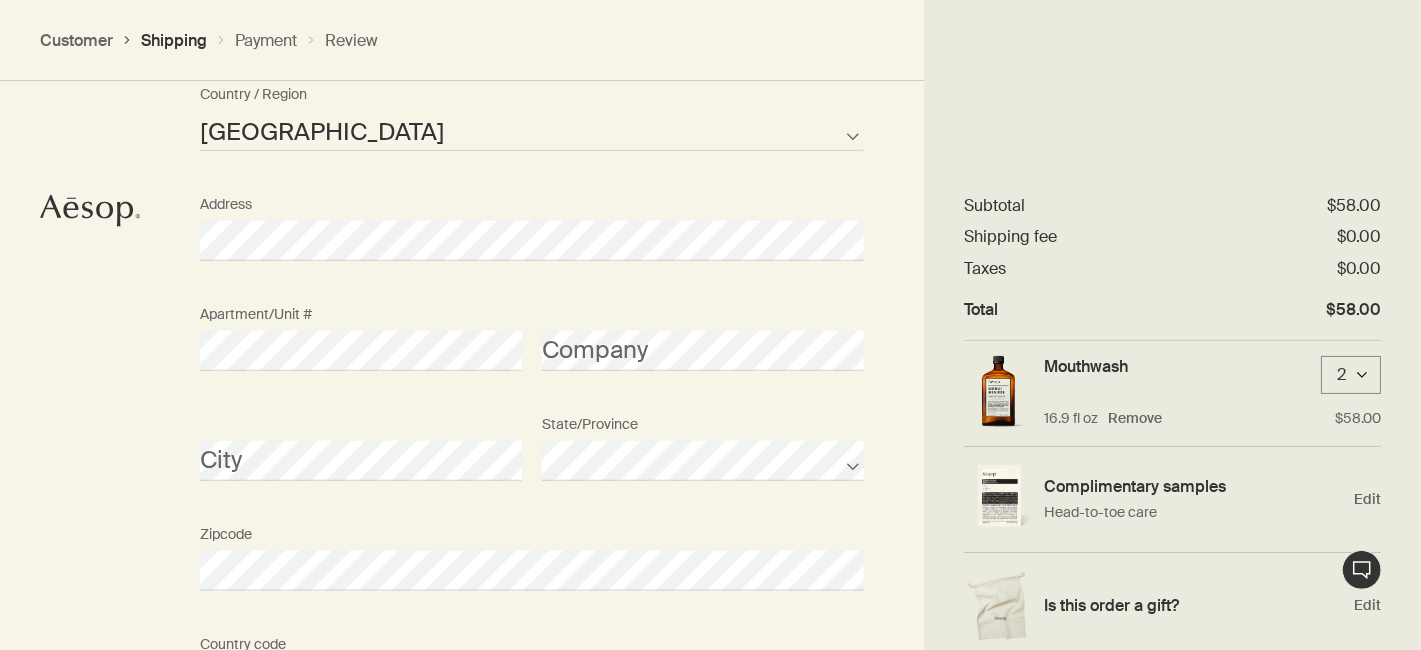 drag, startPoint x: 361, startPoint y: 491, endPoint x: 194, endPoint y: 333, distance: 229.8978 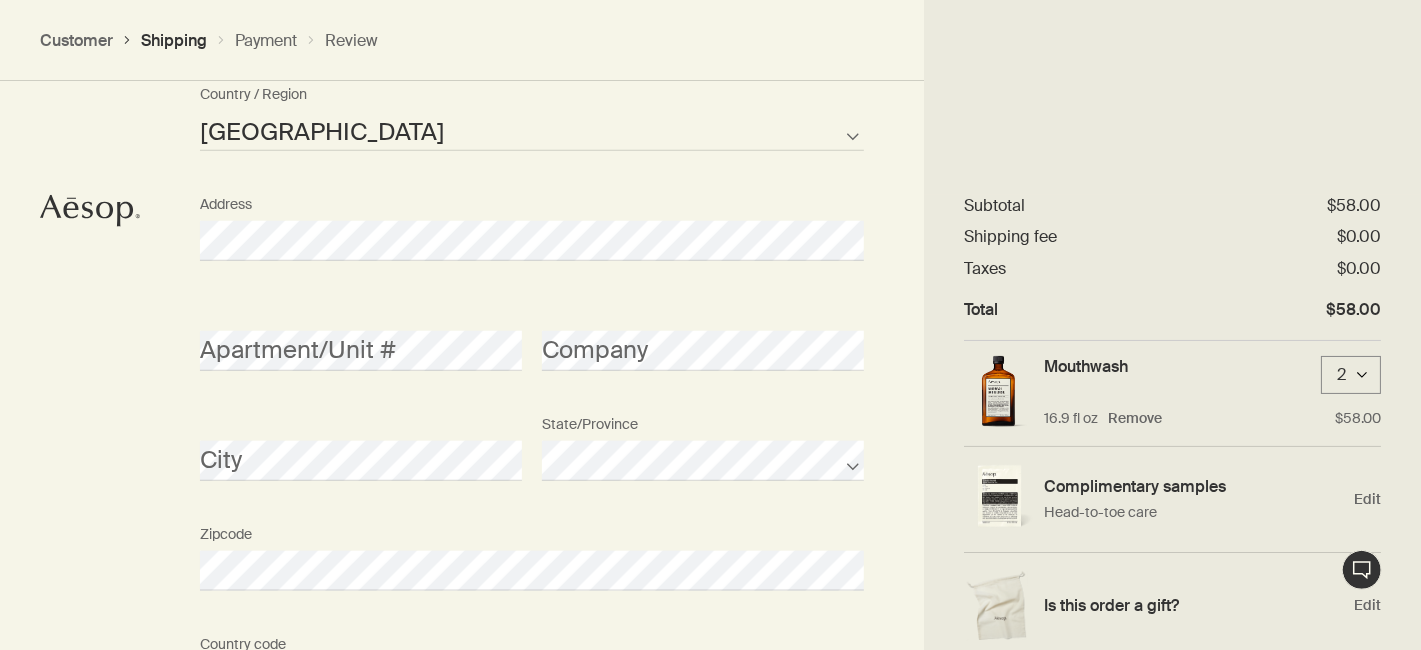 click on "City" at bounding box center [361, 443] 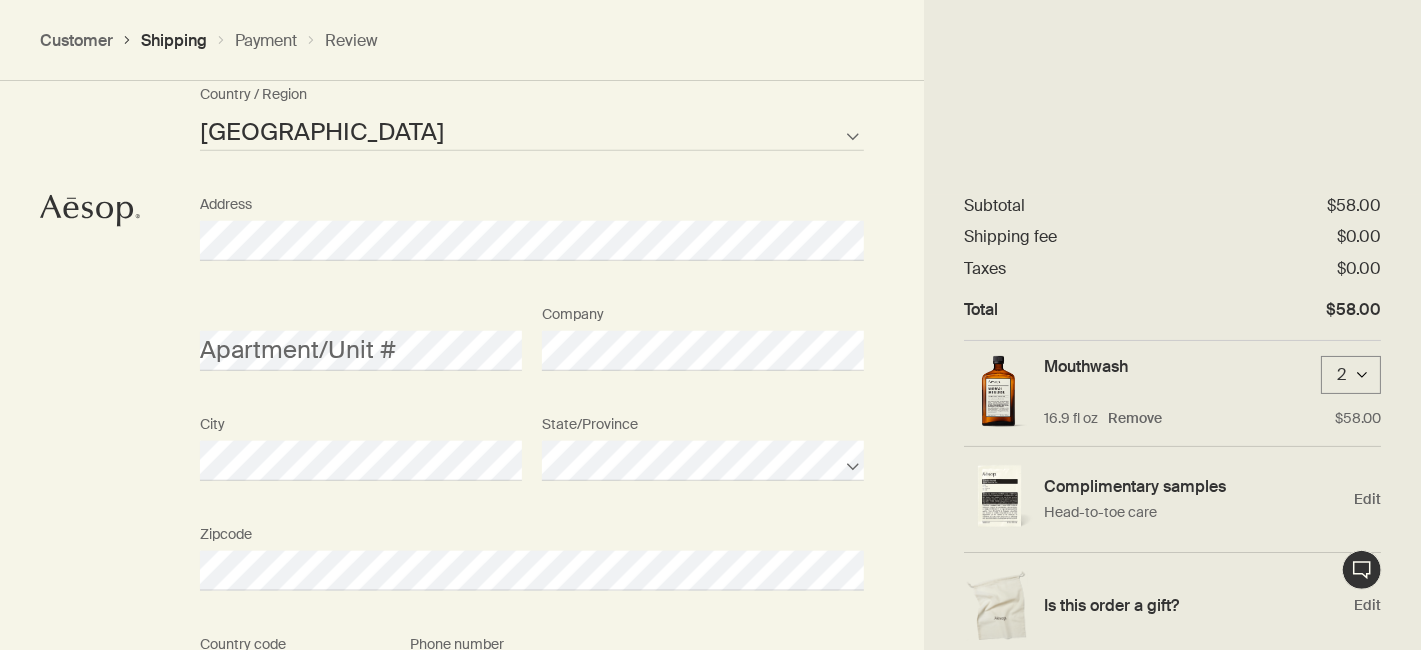 drag, startPoint x: 495, startPoint y: 430, endPoint x: 123, endPoint y: 567, distance: 396.42526 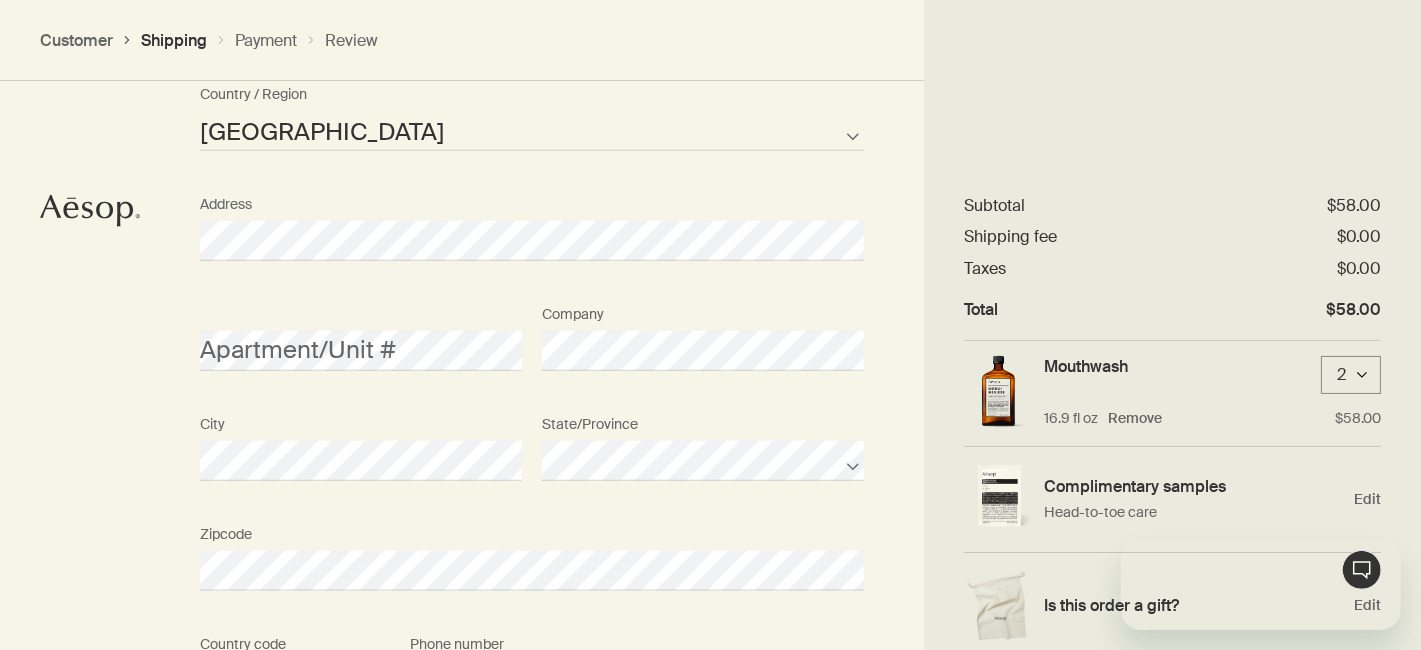 scroll, scrollTop: 0, scrollLeft: 0, axis: both 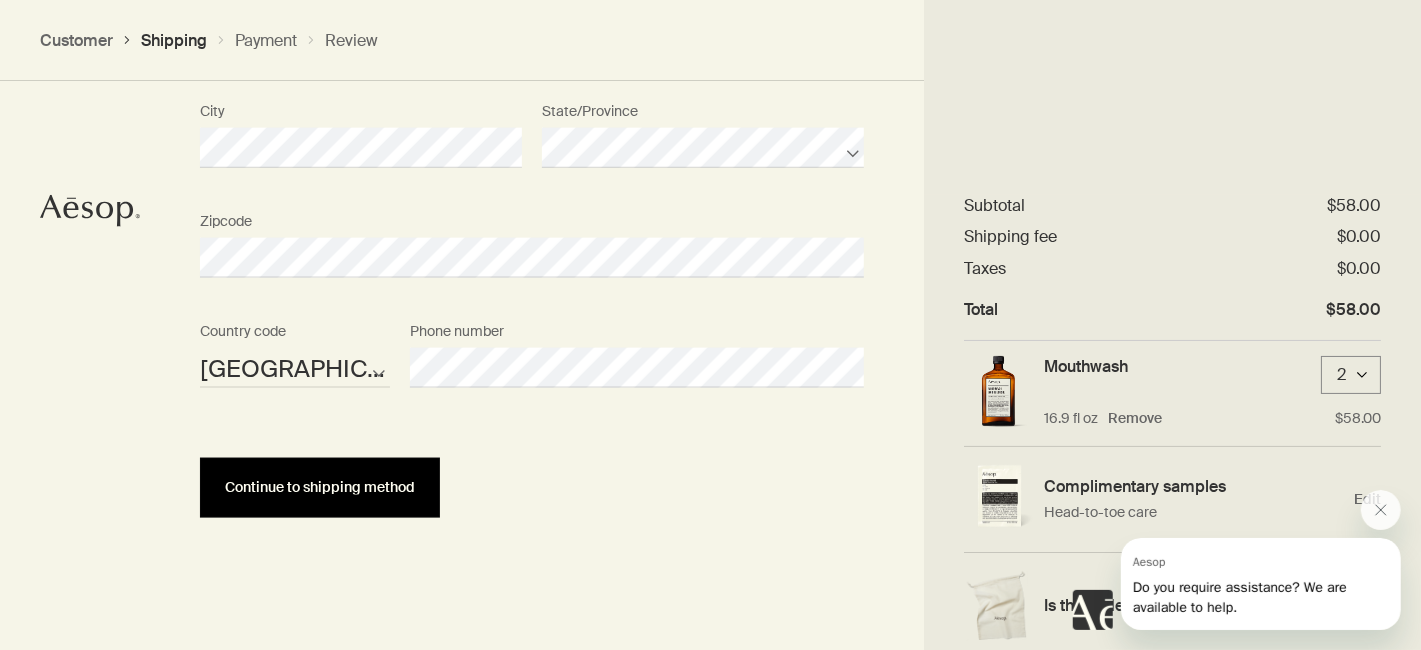click on "Continue to shipping method" at bounding box center (320, 487) 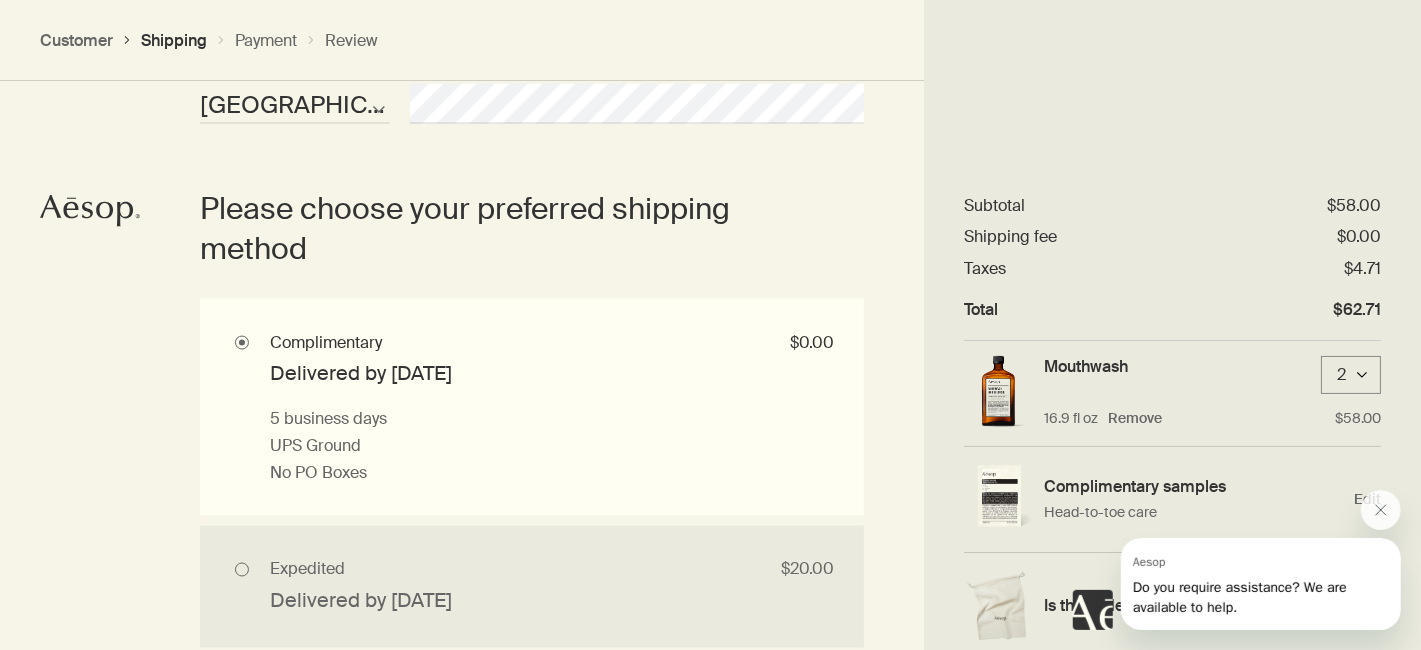 scroll, scrollTop: 1743, scrollLeft: 0, axis: vertical 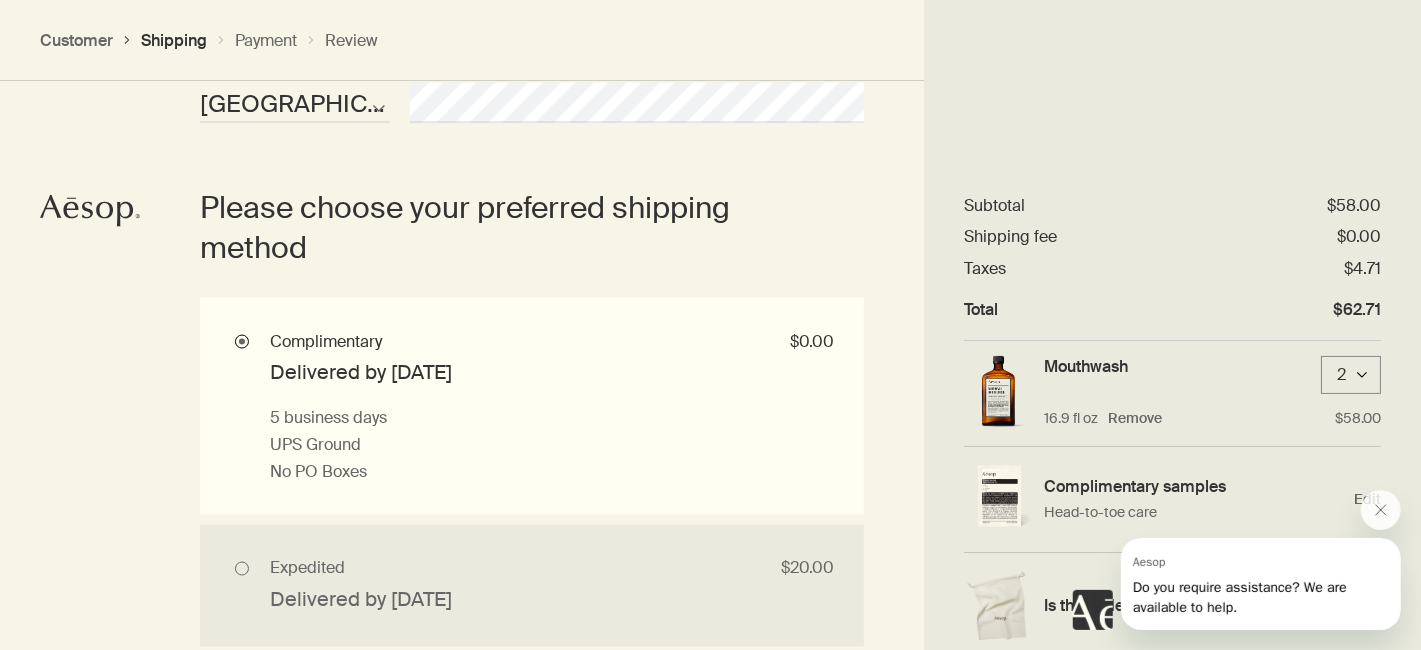 drag, startPoint x: 517, startPoint y: 374, endPoint x: 634, endPoint y: 364, distance: 117.426575 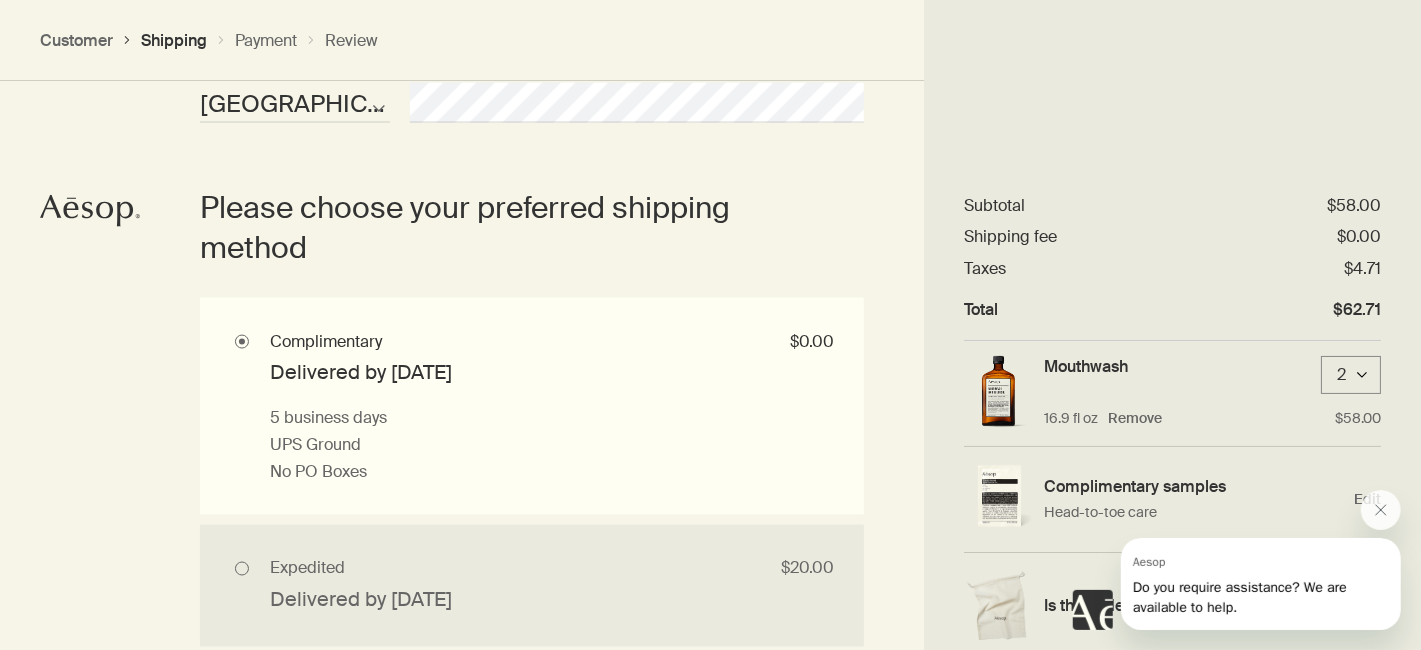 scroll, scrollTop: 7, scrollLeft: 0, axis: vertical 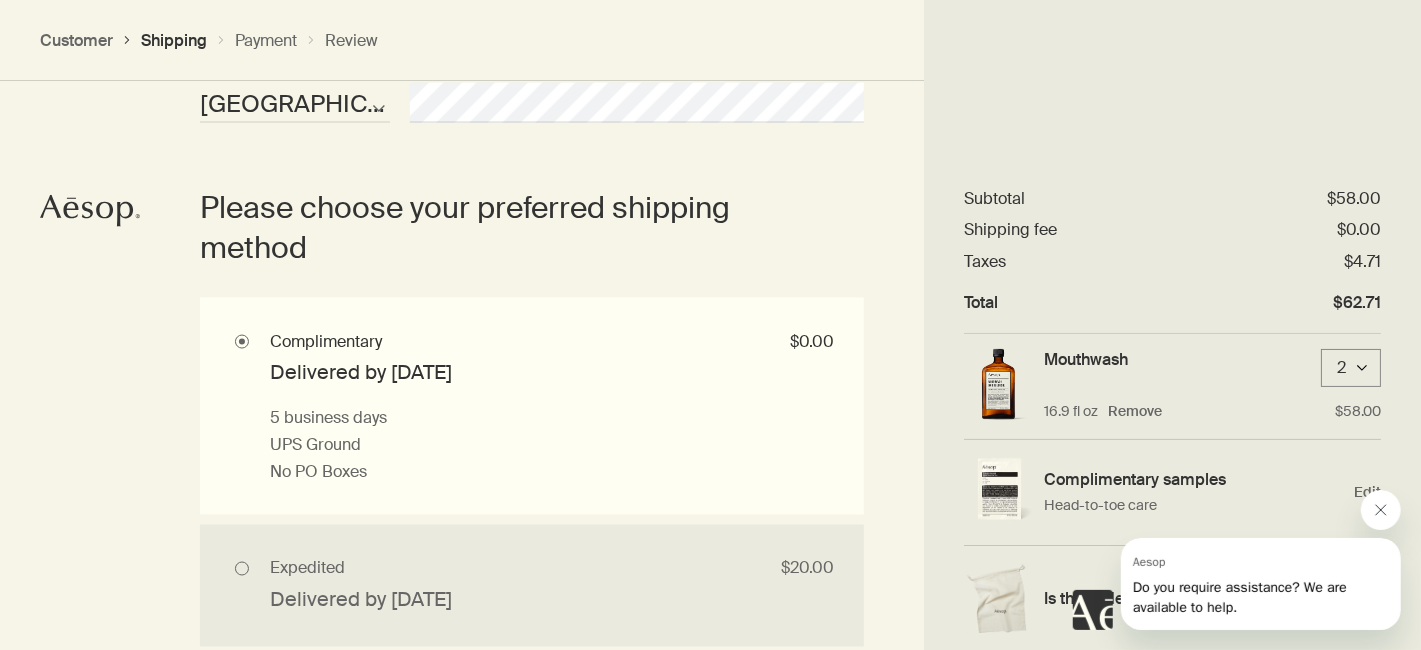 click at bounding box center [1380, 509] 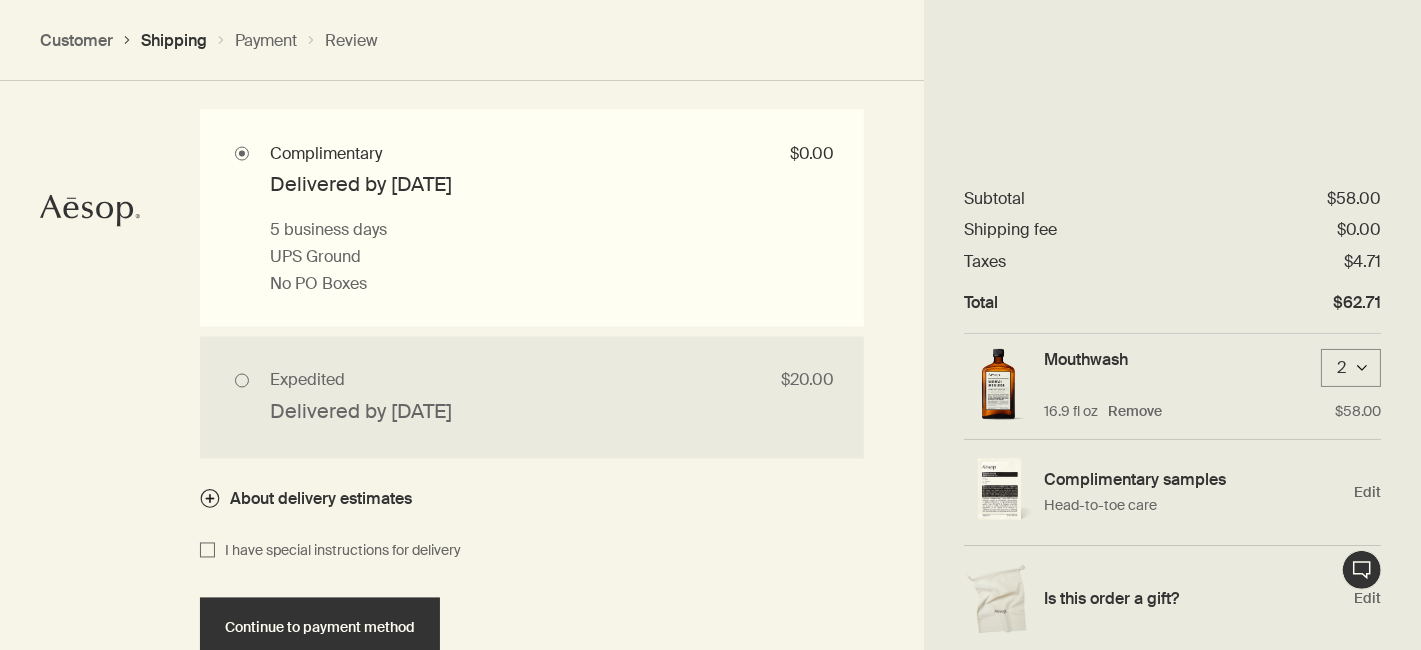 scroll, scrollTop: 2071, scrollLeft: 0, axis: vertical 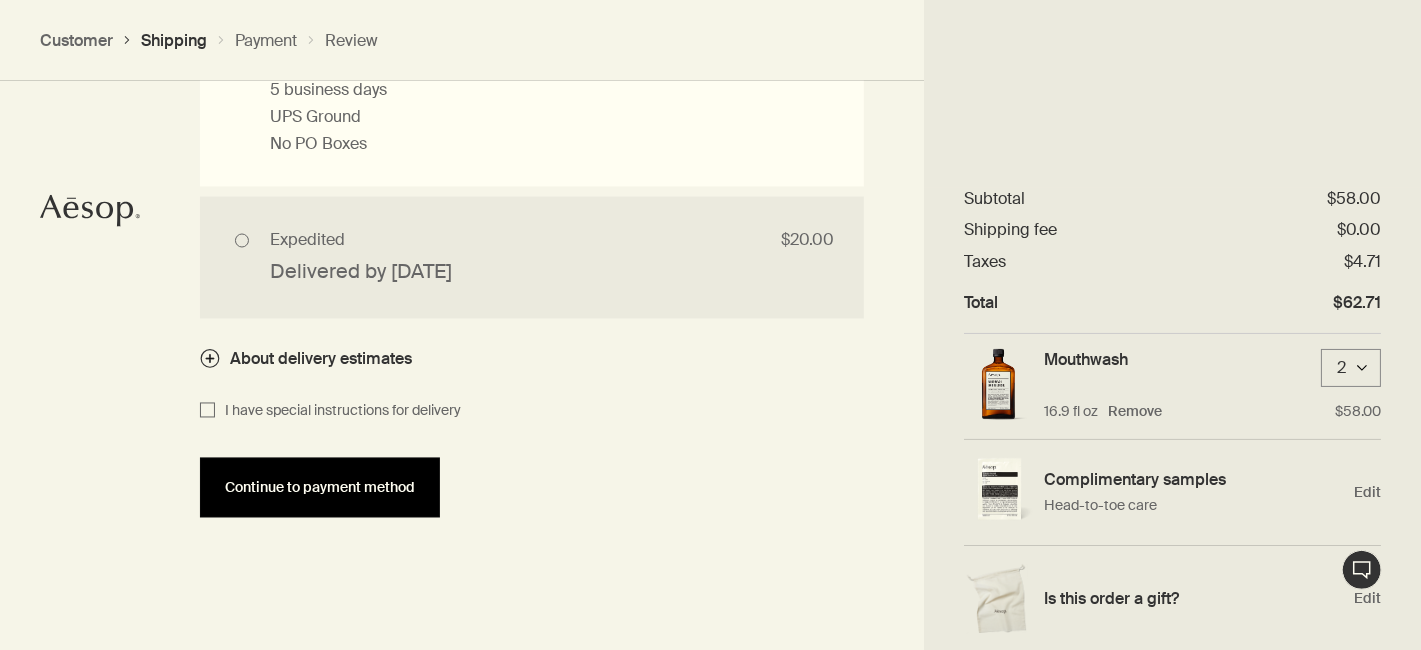 click on "Continue to payment method" at bounding box center (320, 488) 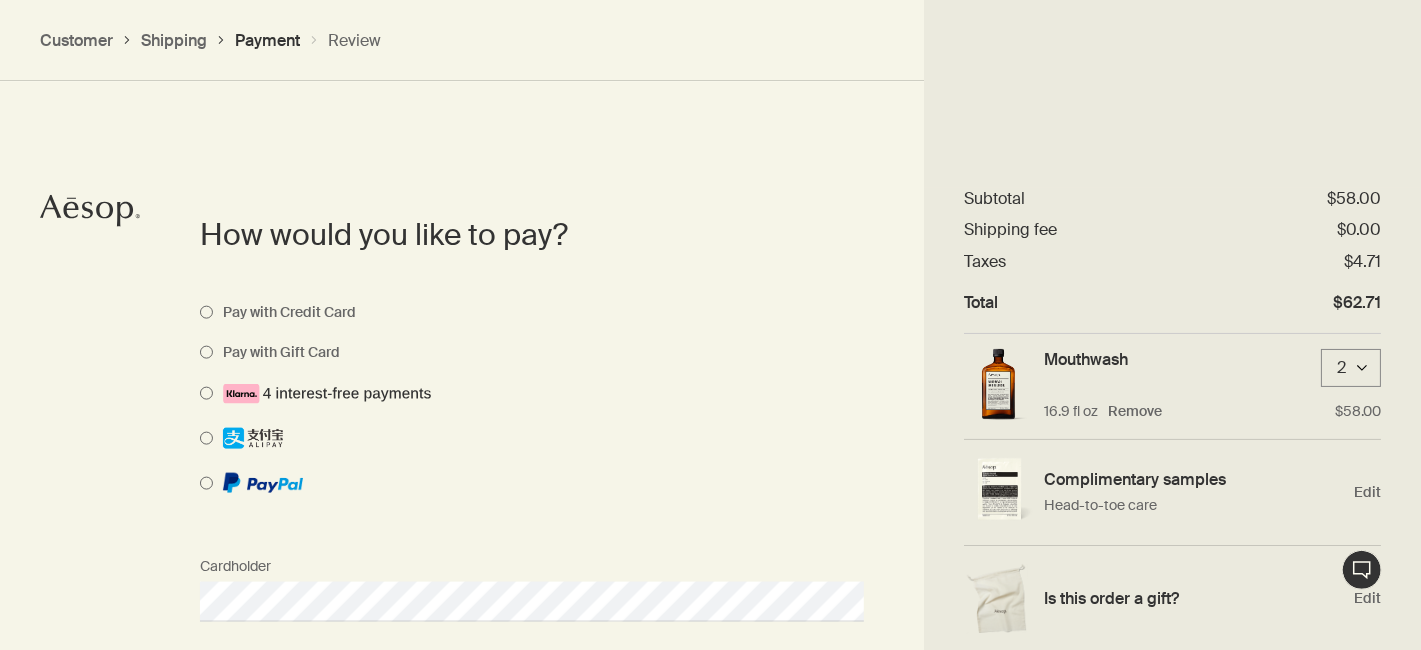 scroll, scrollTop: 1421, scrollLeft: 0, axis: vertical 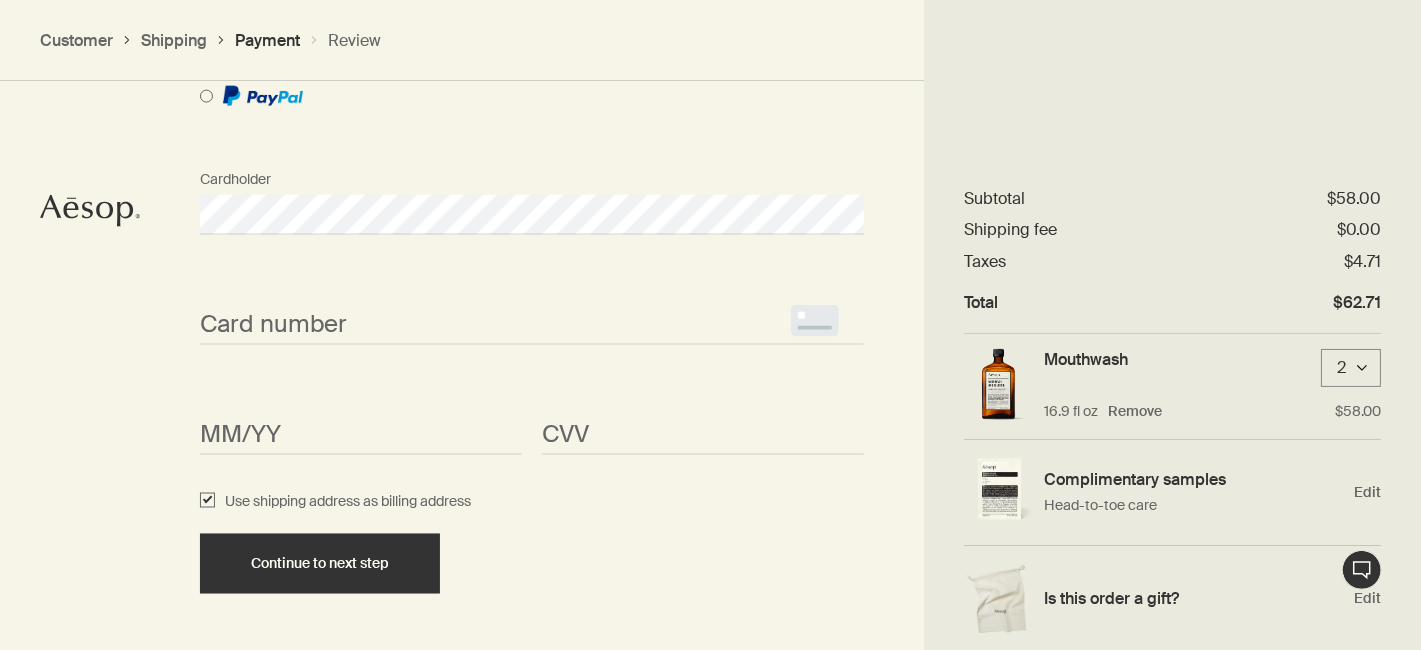 click on "<p>Your browser does not support iframes.</p>" at bounding box center [532, 325] 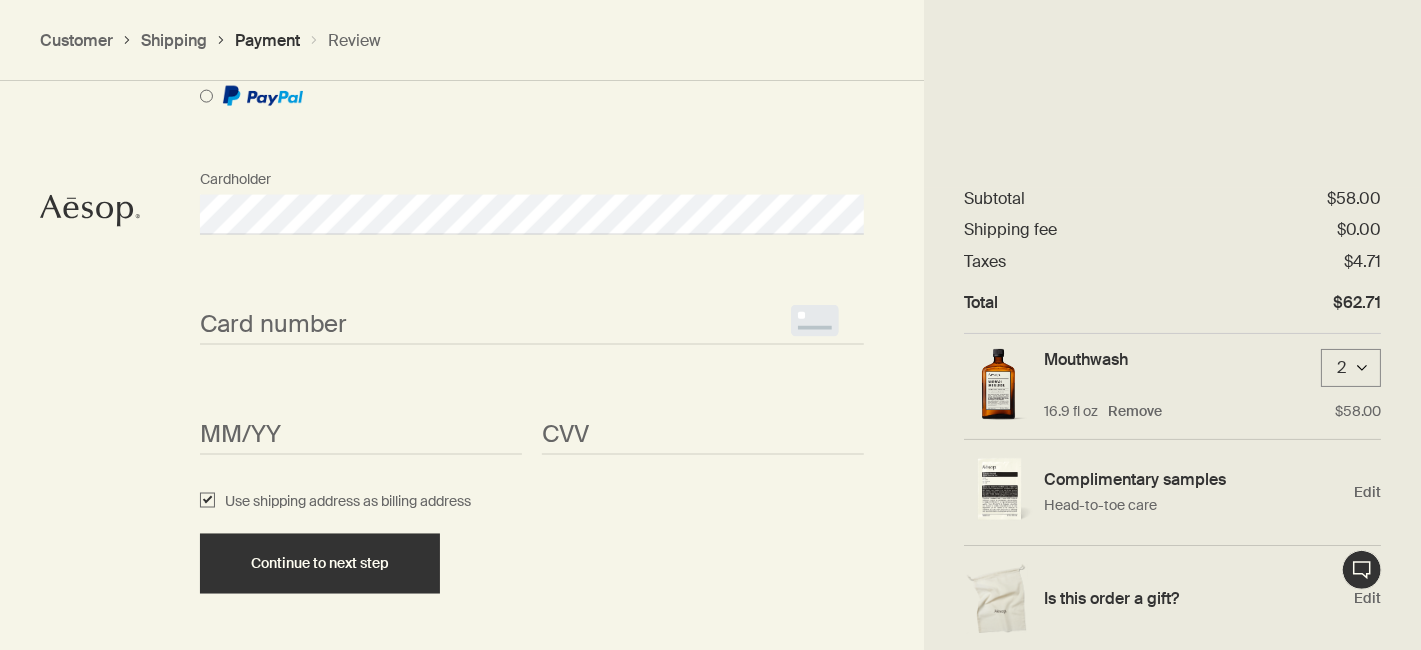 click on "Card number <p>Your browser does not support iframes.</p>" at bounding box center [532, 307] 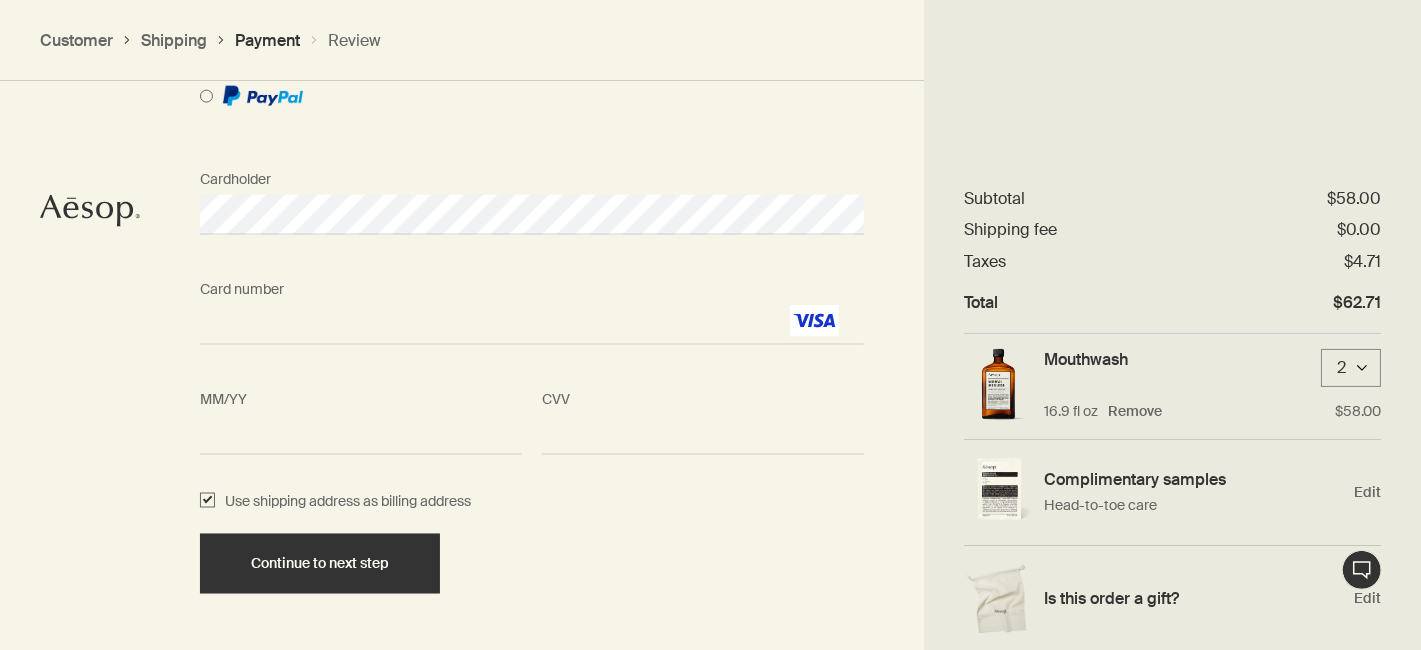 click on "CVV <p>Your browser does not support iframes.</p>" at bounding box center [703, 417] 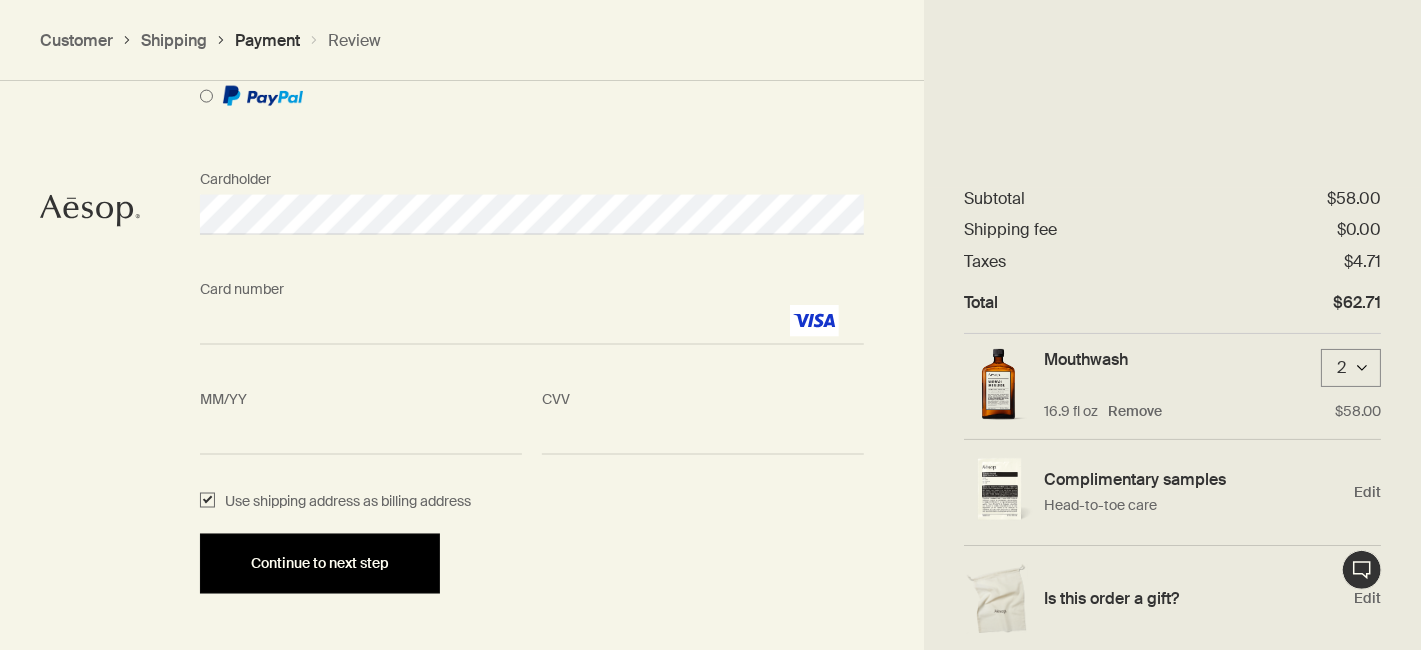 click on "Continue to next step" at bounding box center (320, 564) 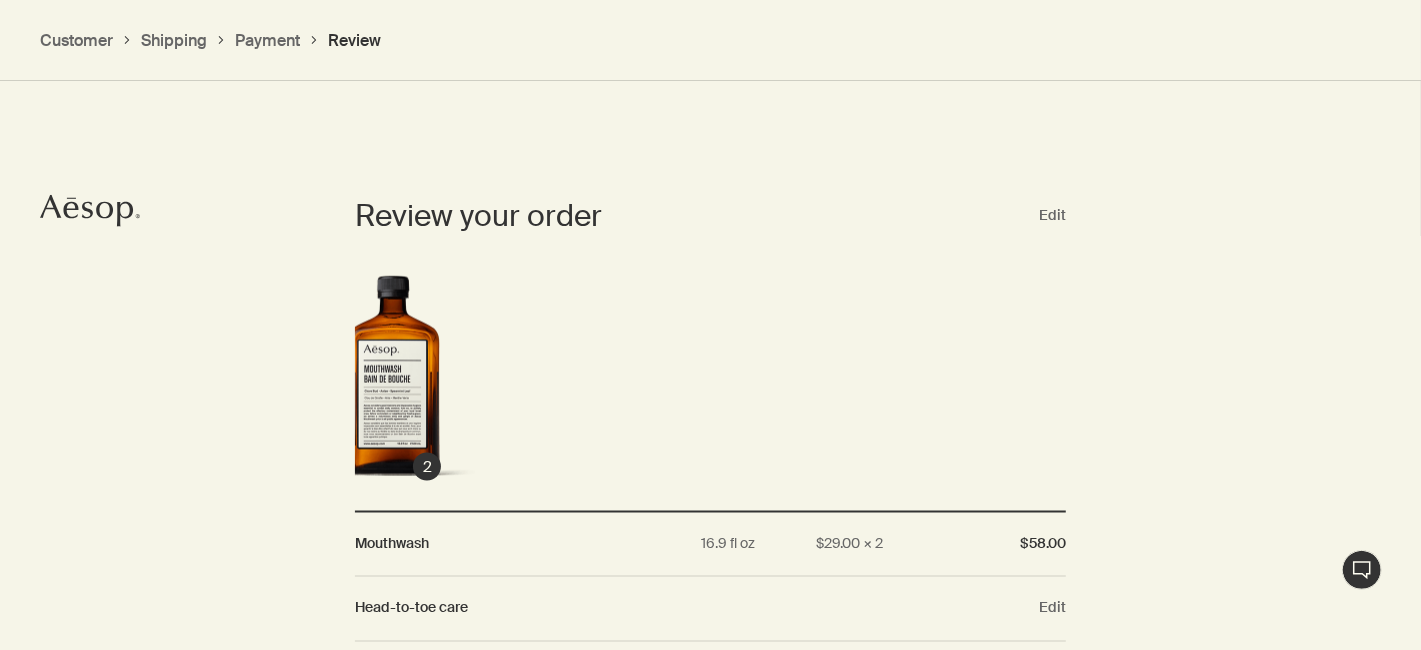 scroll, scrollTop: 1798, scrollLeft: 0, axis: vertical 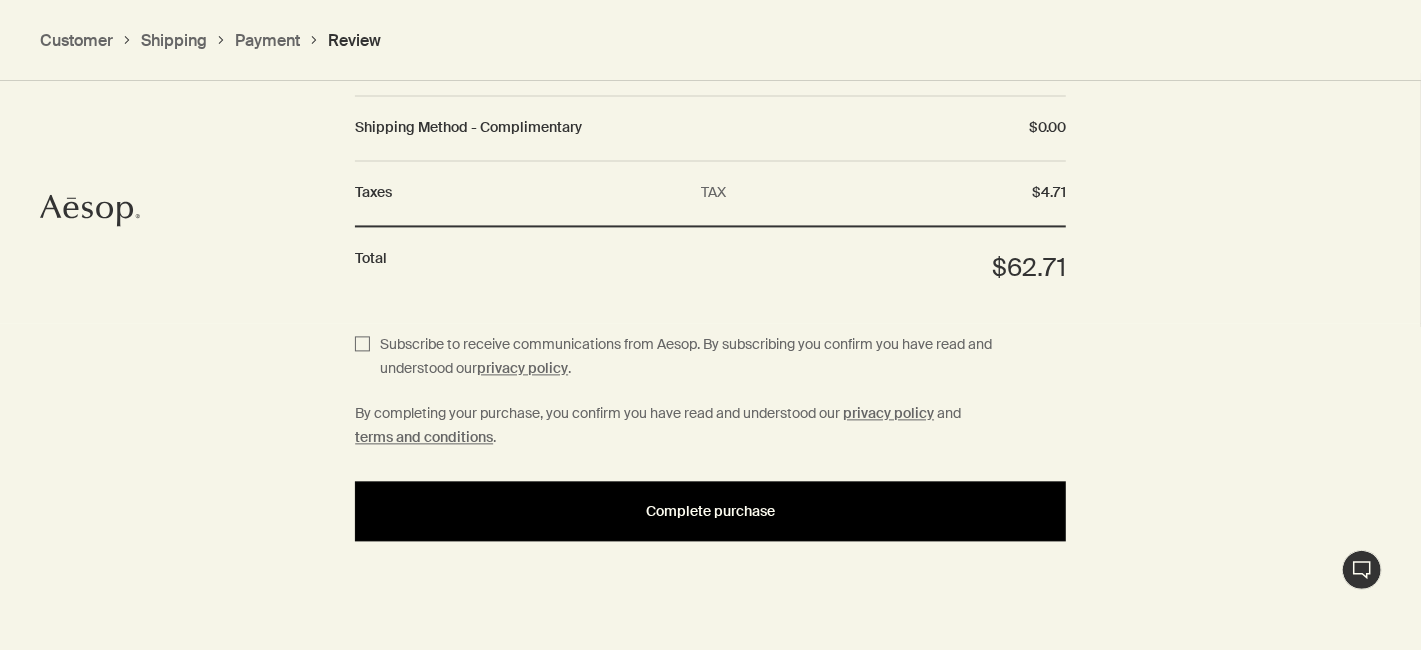 click on "Complete purchase" at bounding box center [710, 511] 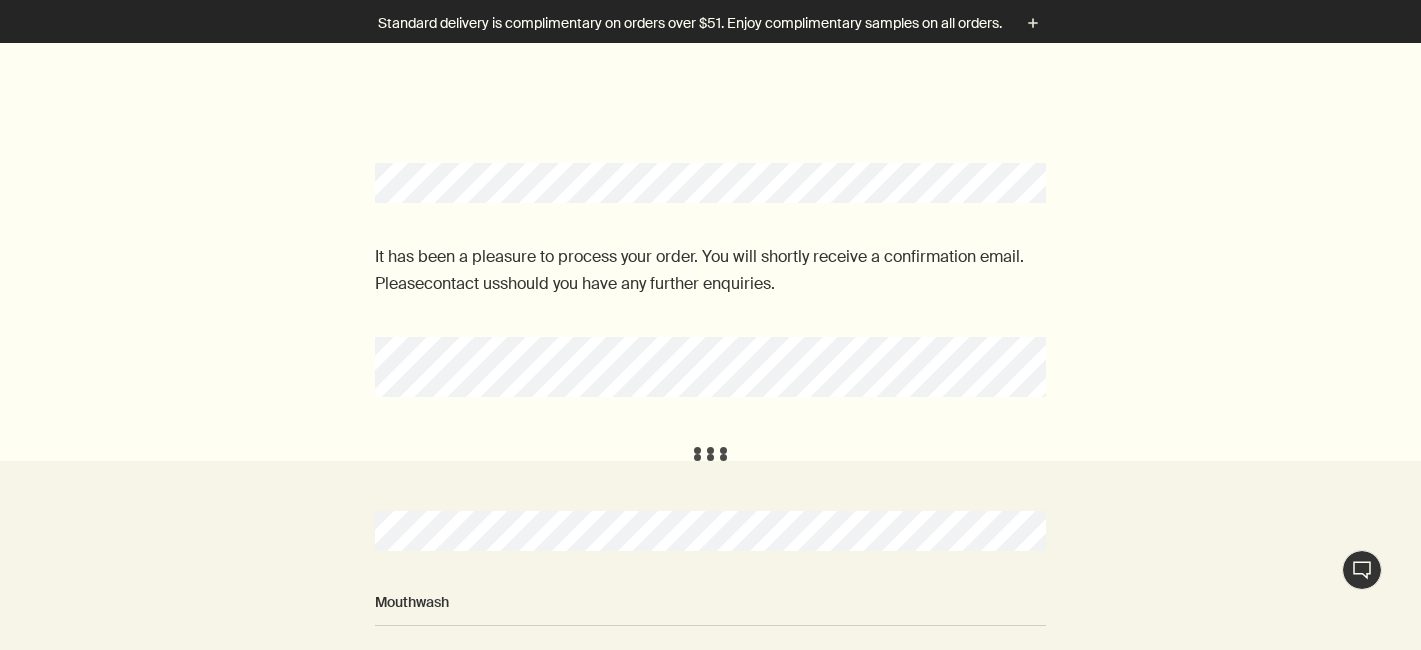 scroll, scrollTop: 0, scrollLeft: 0, axis: both 